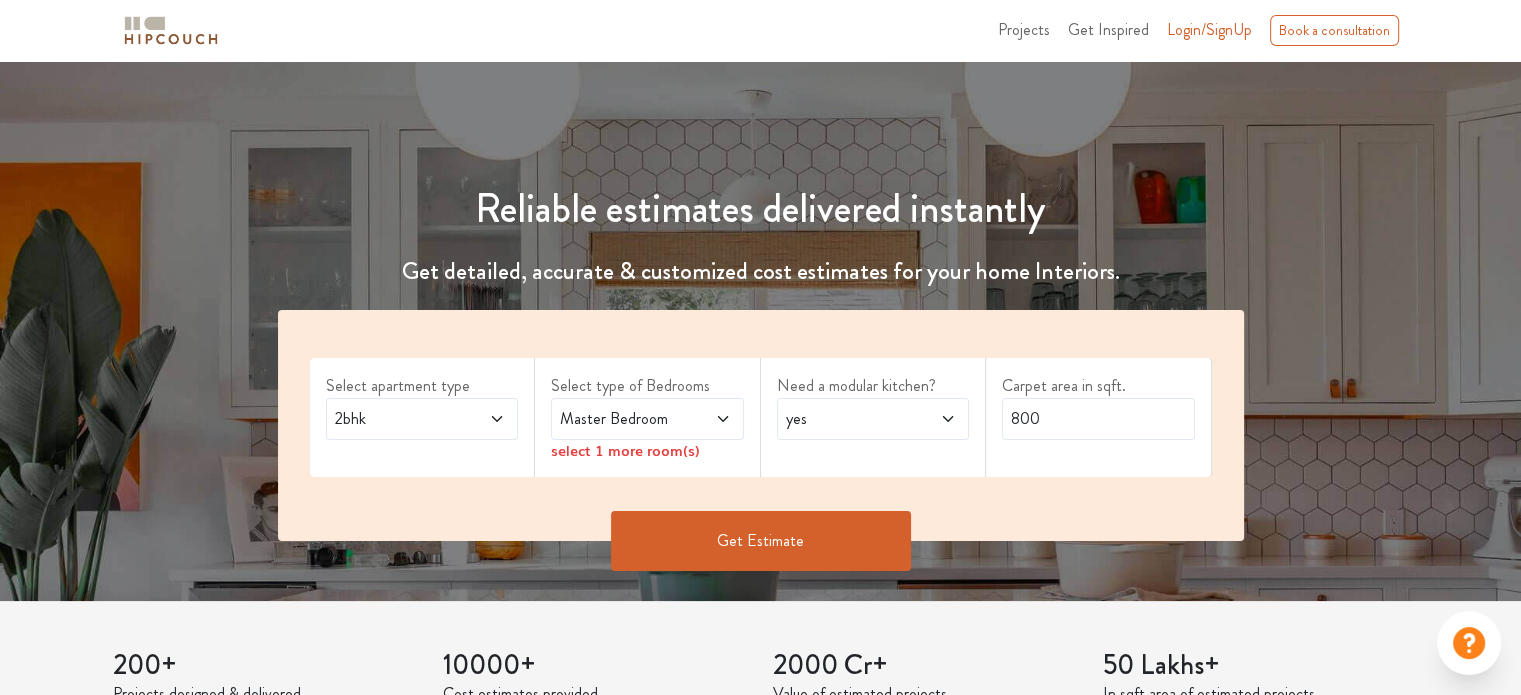 scroll, scrollTop: 100, scrollLeft: 0, axis: vertical 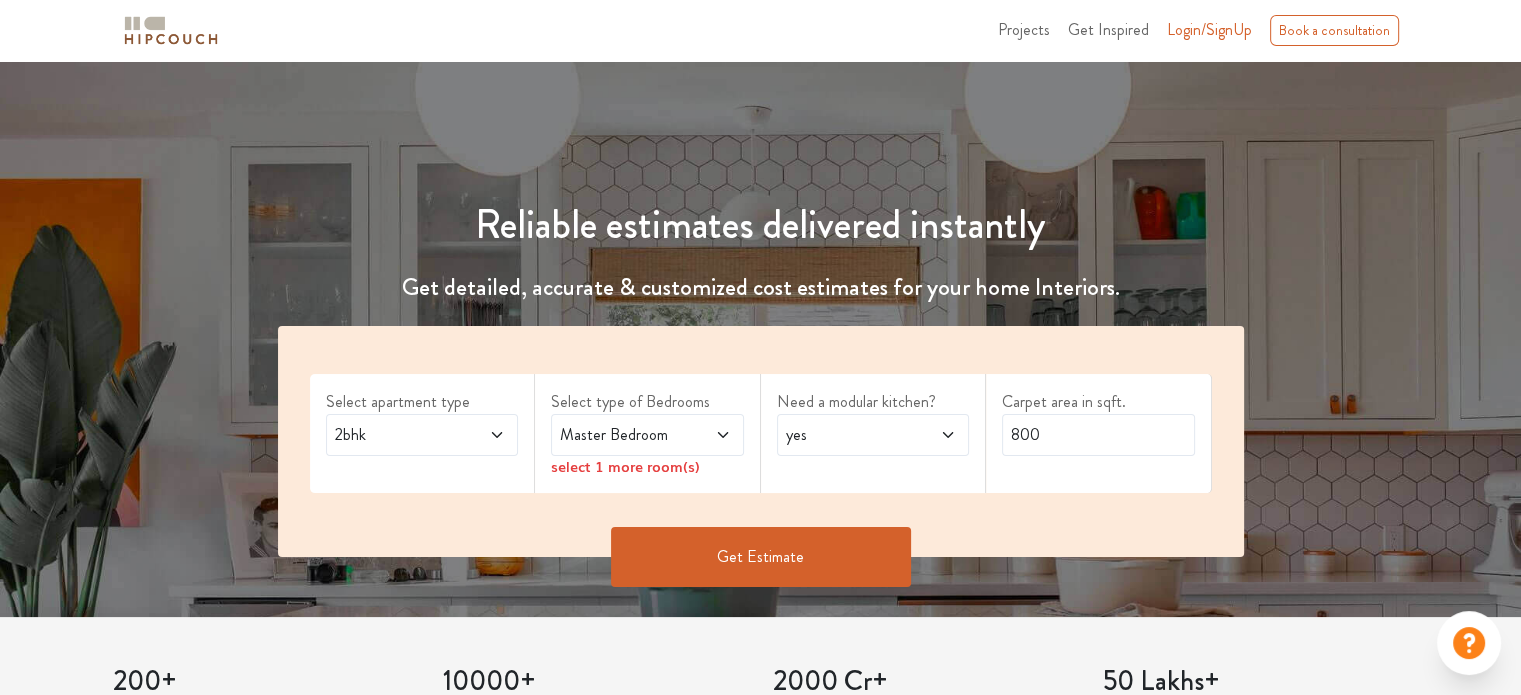 click on "Select apartment type" at bounding box center [422, 402] 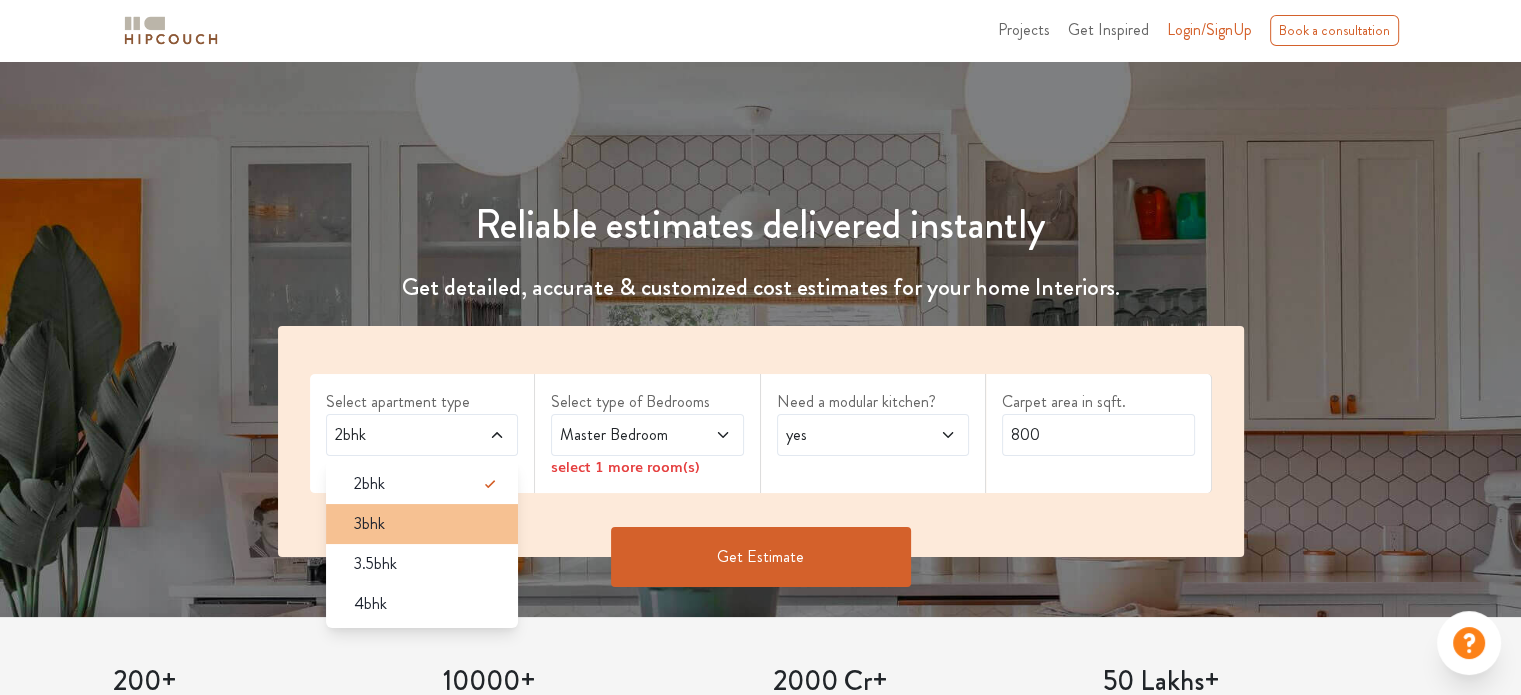 click on "3bhk" at bounding box center [428, 524] 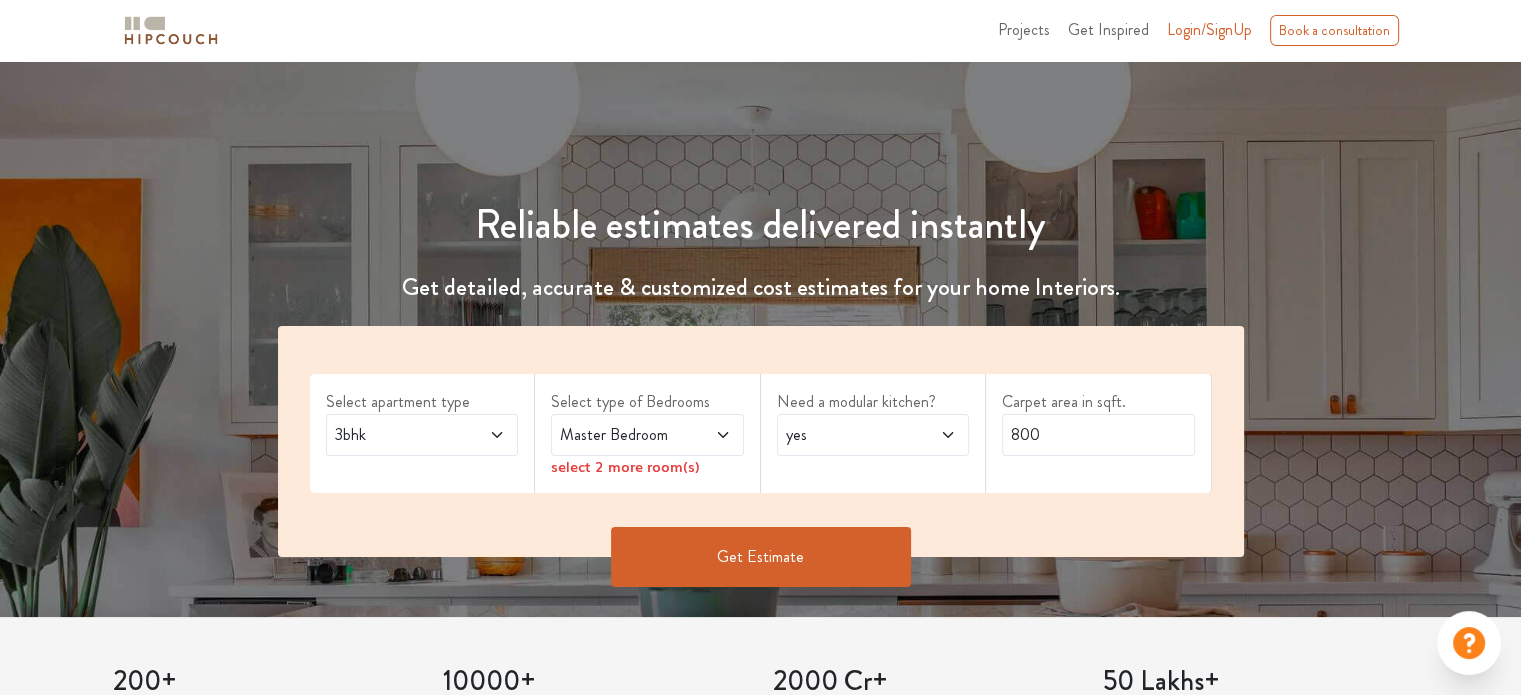 click on "Master Bedroom" at bounding box center (621, 435) 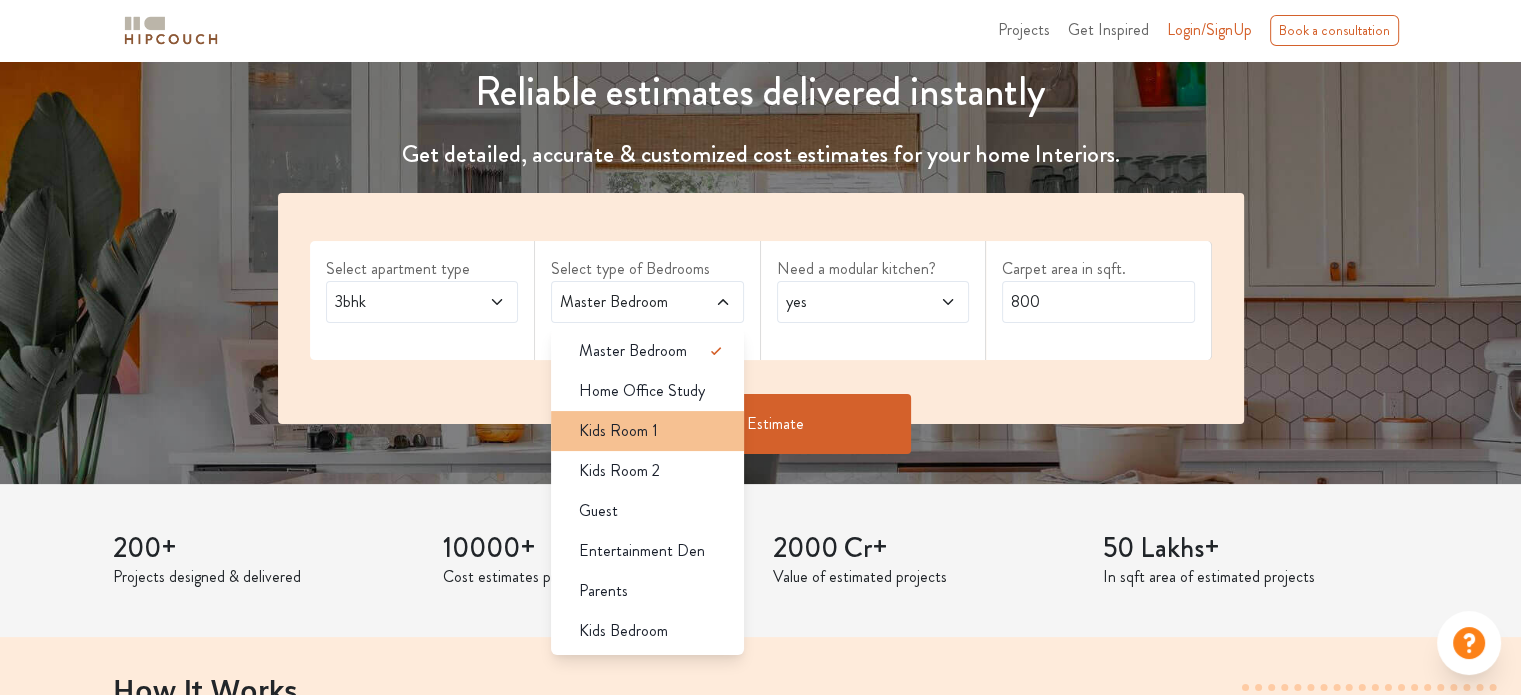 scroll, scrollTop: 300, scrollLeft: 0, axis: vertical 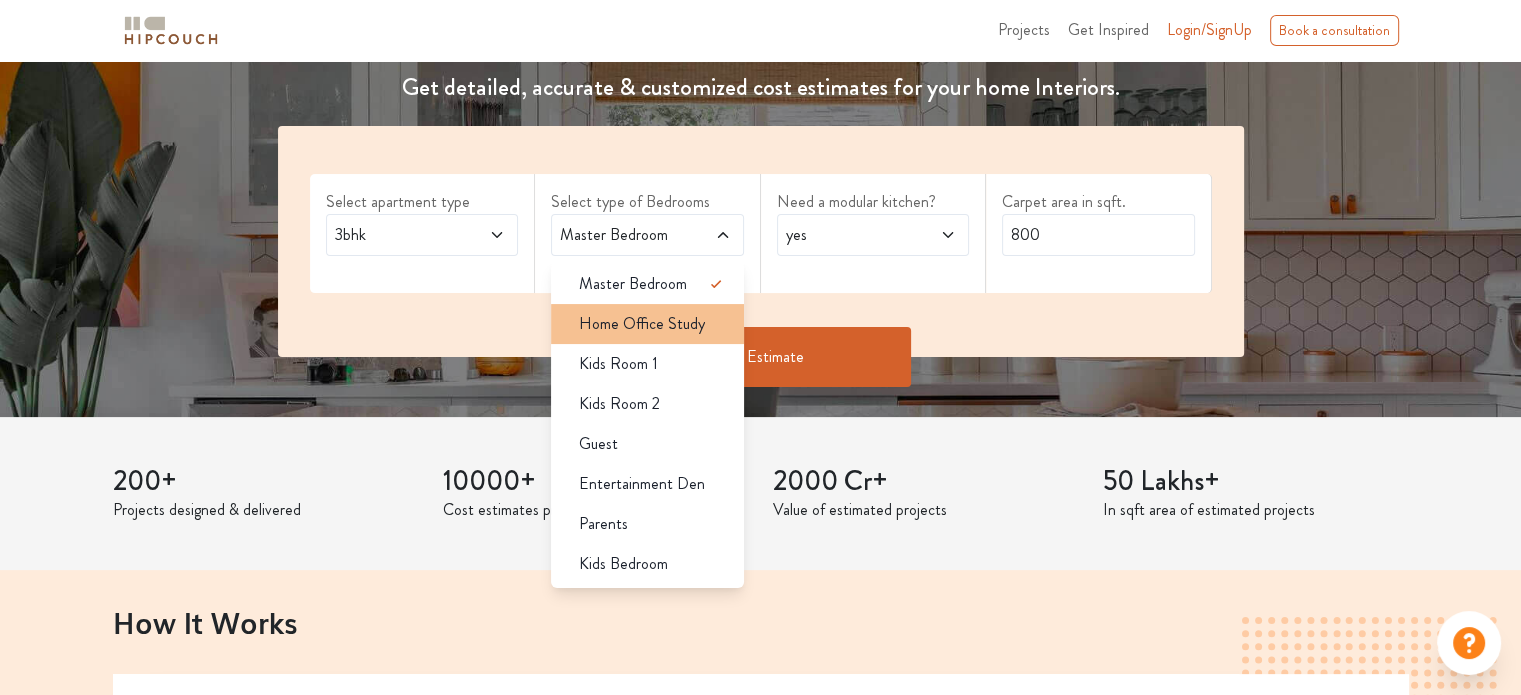 click on "Home Office Study" at bounding box center (642, 324) 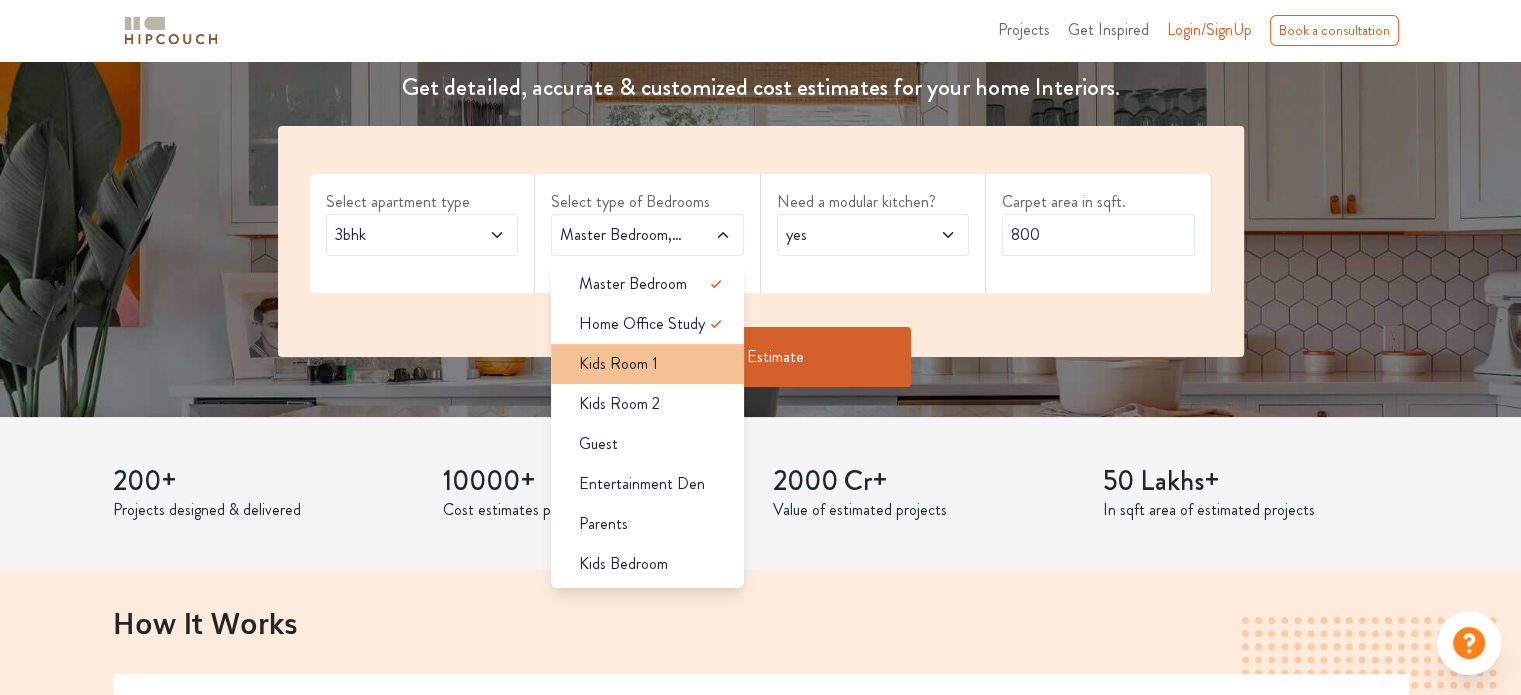 click on "Kids Room 1" at bounding box center [653, 364] 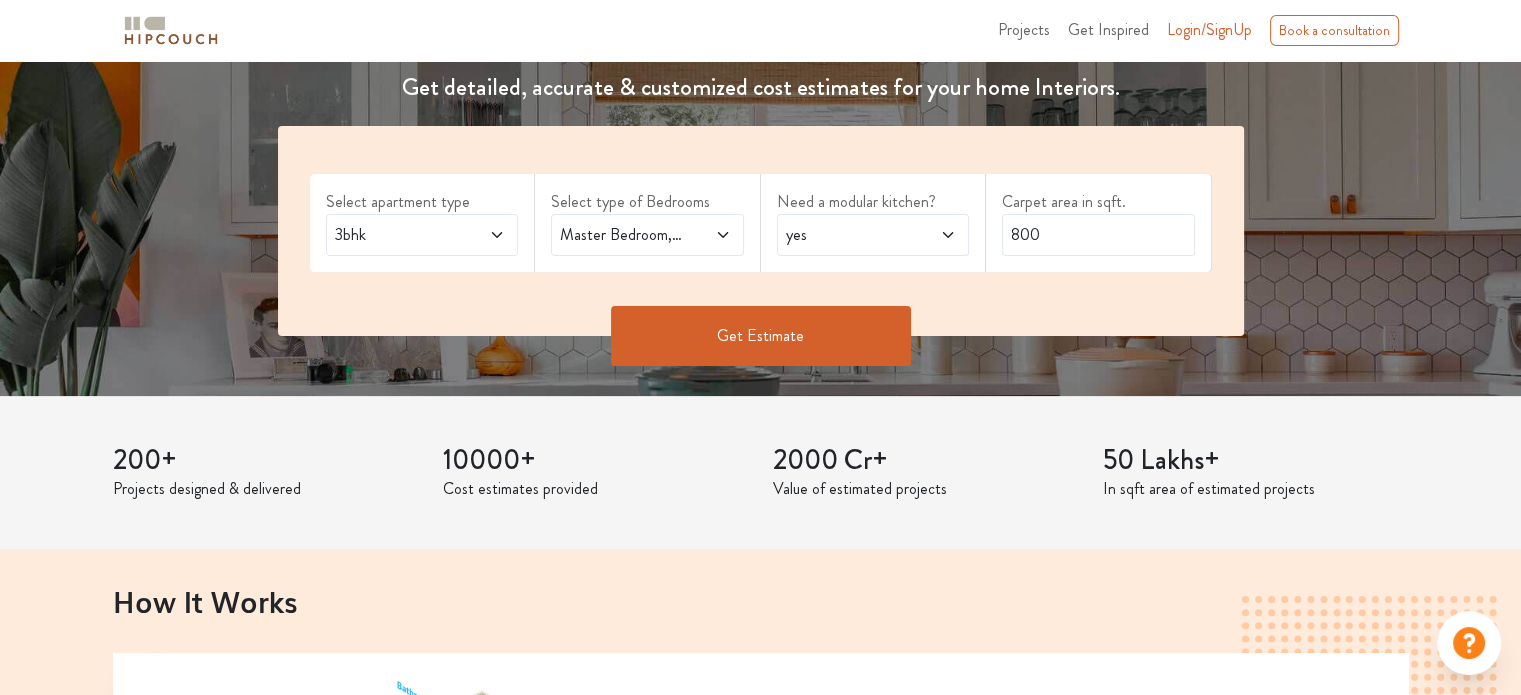 click on "Master Bedroom,Home Office Study,Kids Room 1" at bounding box center [621, 235] 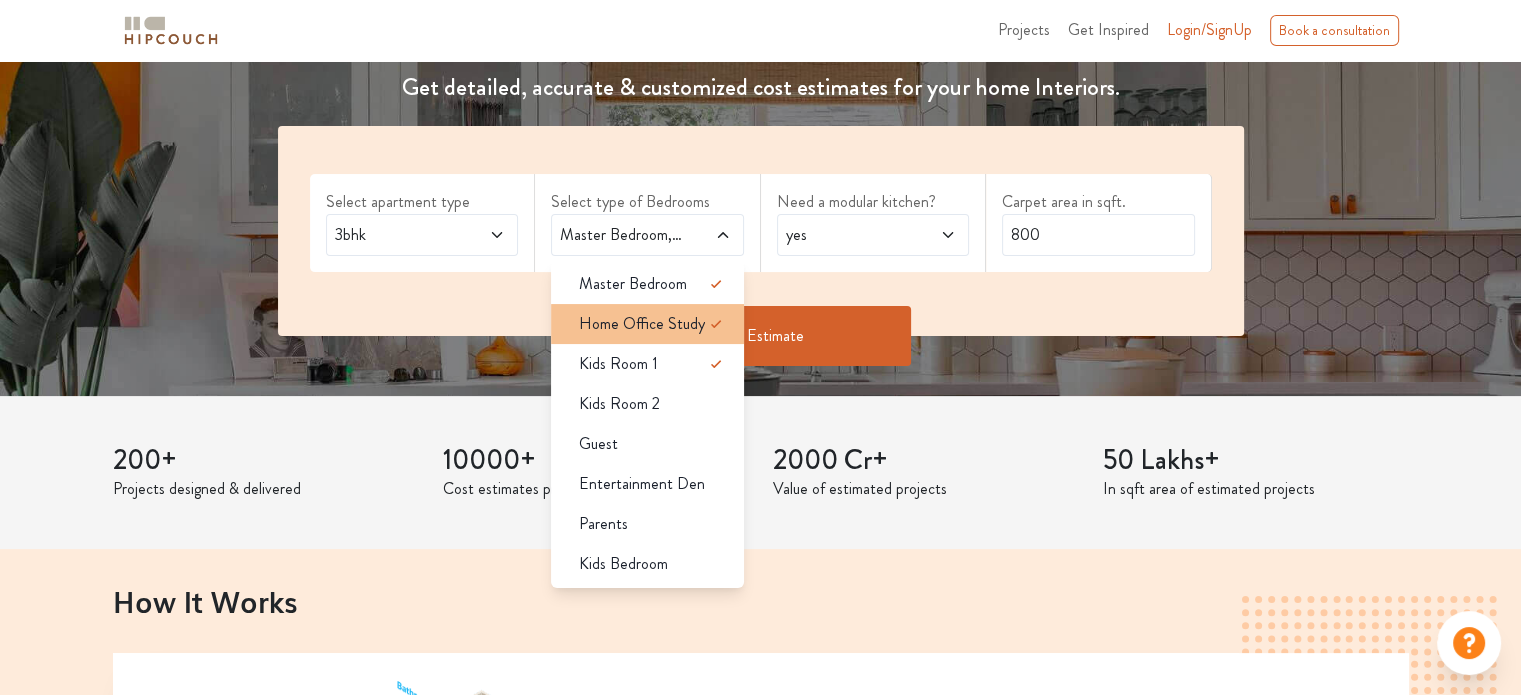 click on "Home Office Study" at bounding box center (642, 324) 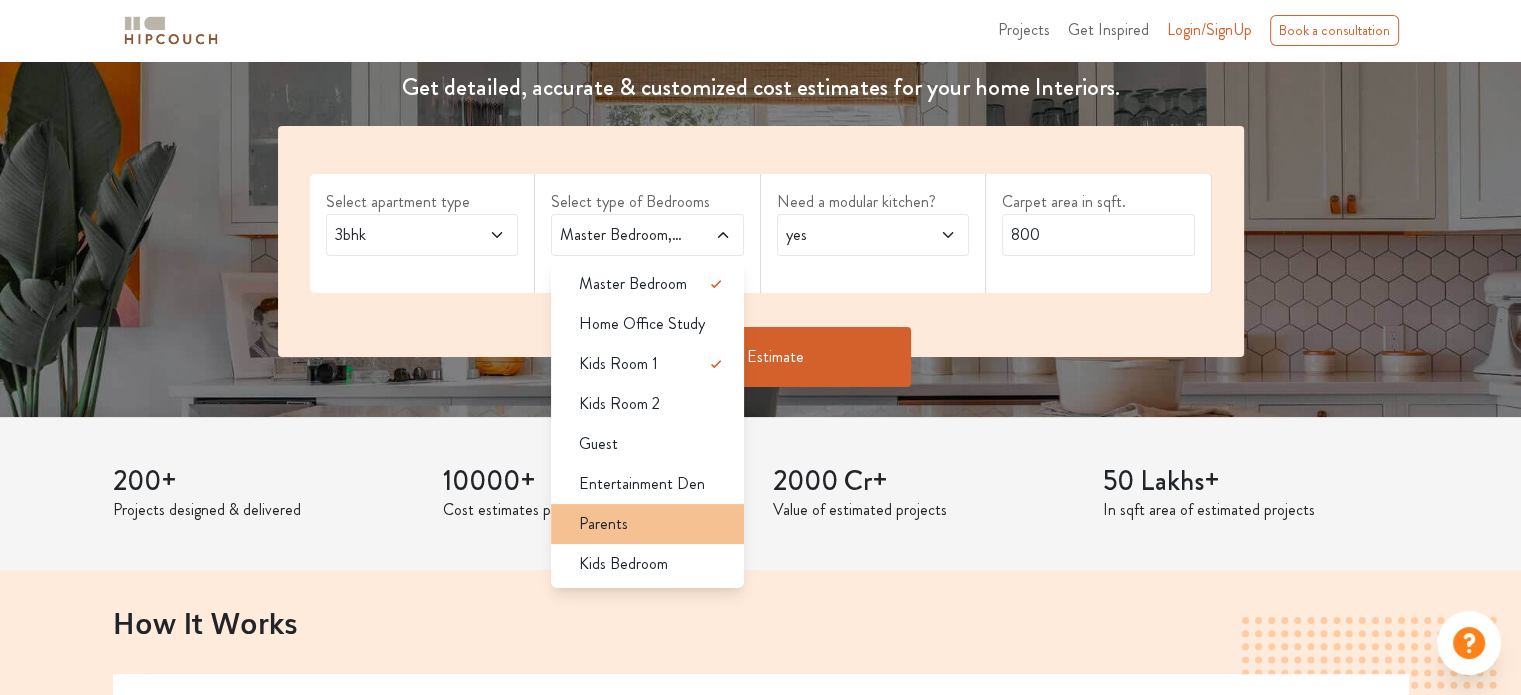 click on "Parents" at bounding box center [653, 524] 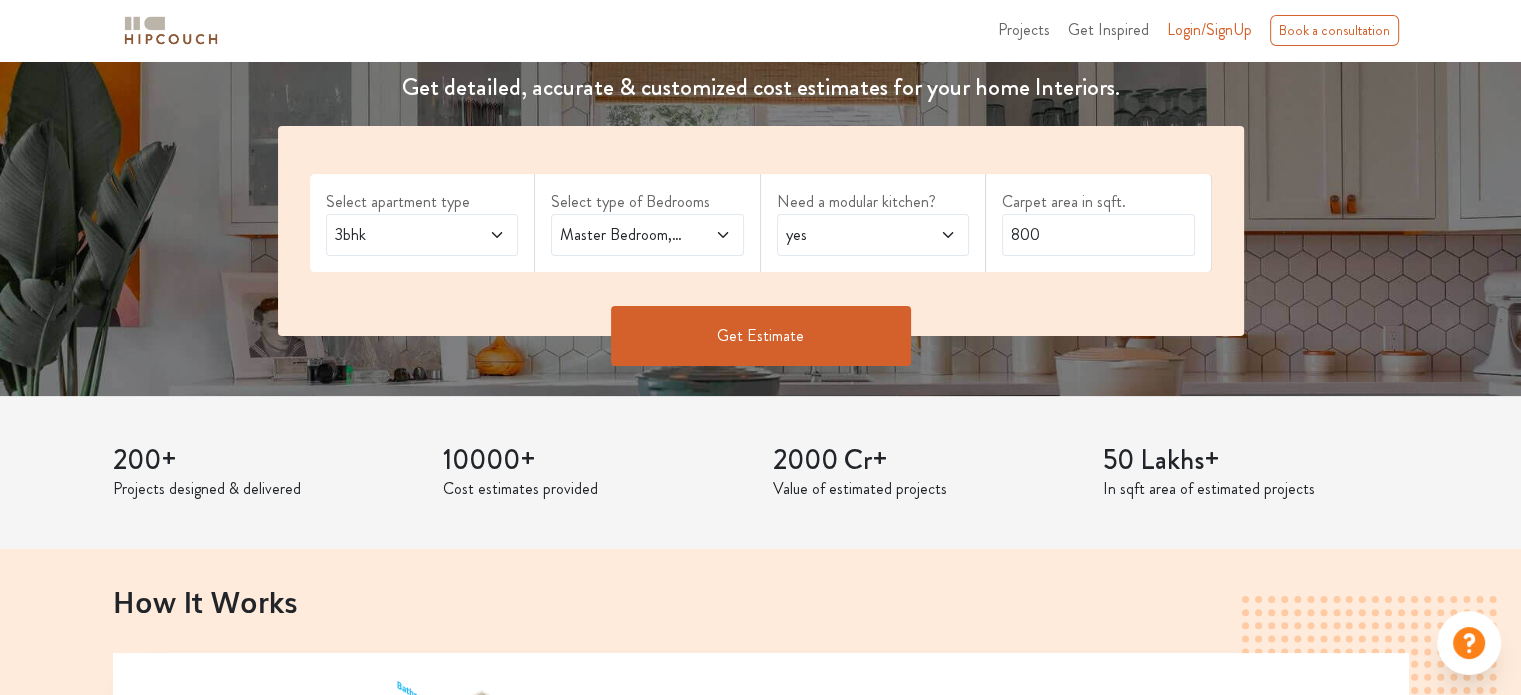 click on "Master Bedroom,Kids Room 1,Parents" at bounding box center (621, 235) 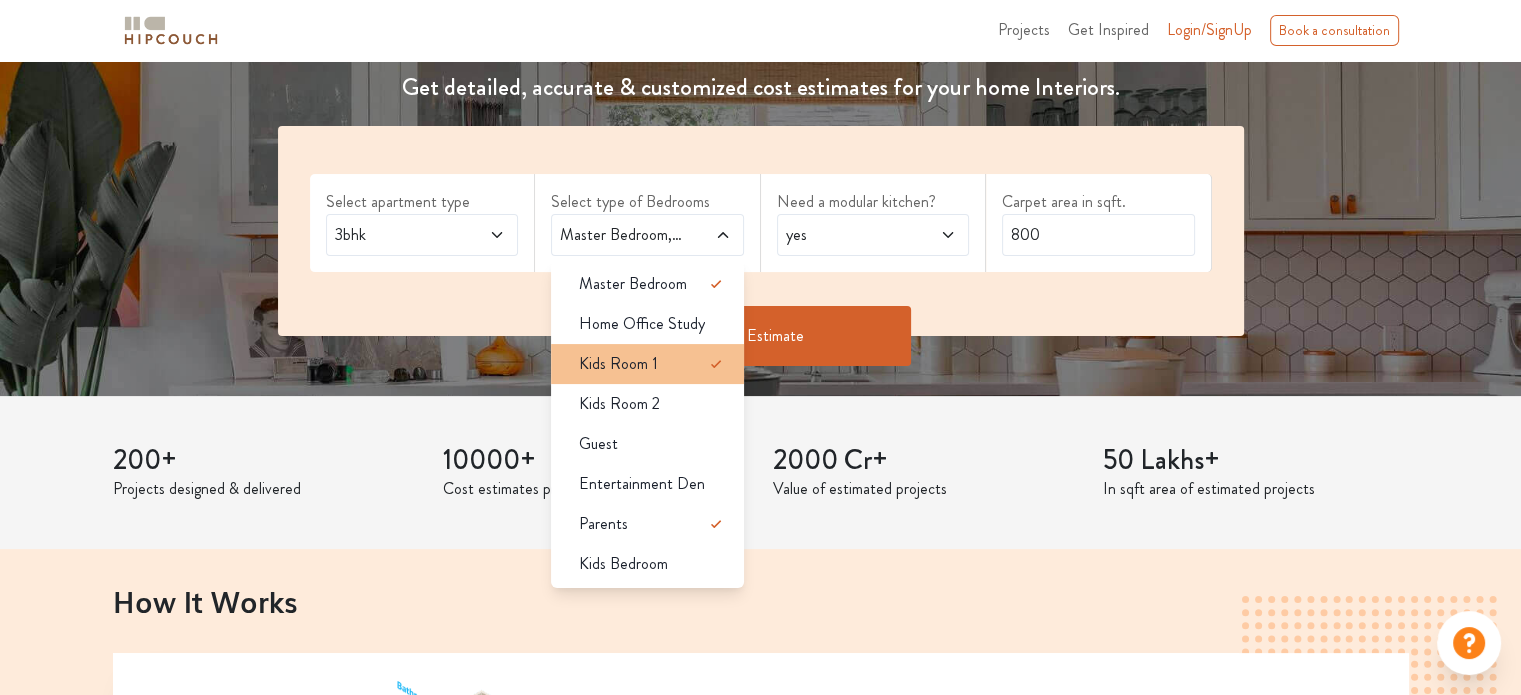 click on "Kids Room 1" at bounding box center [653, 364] 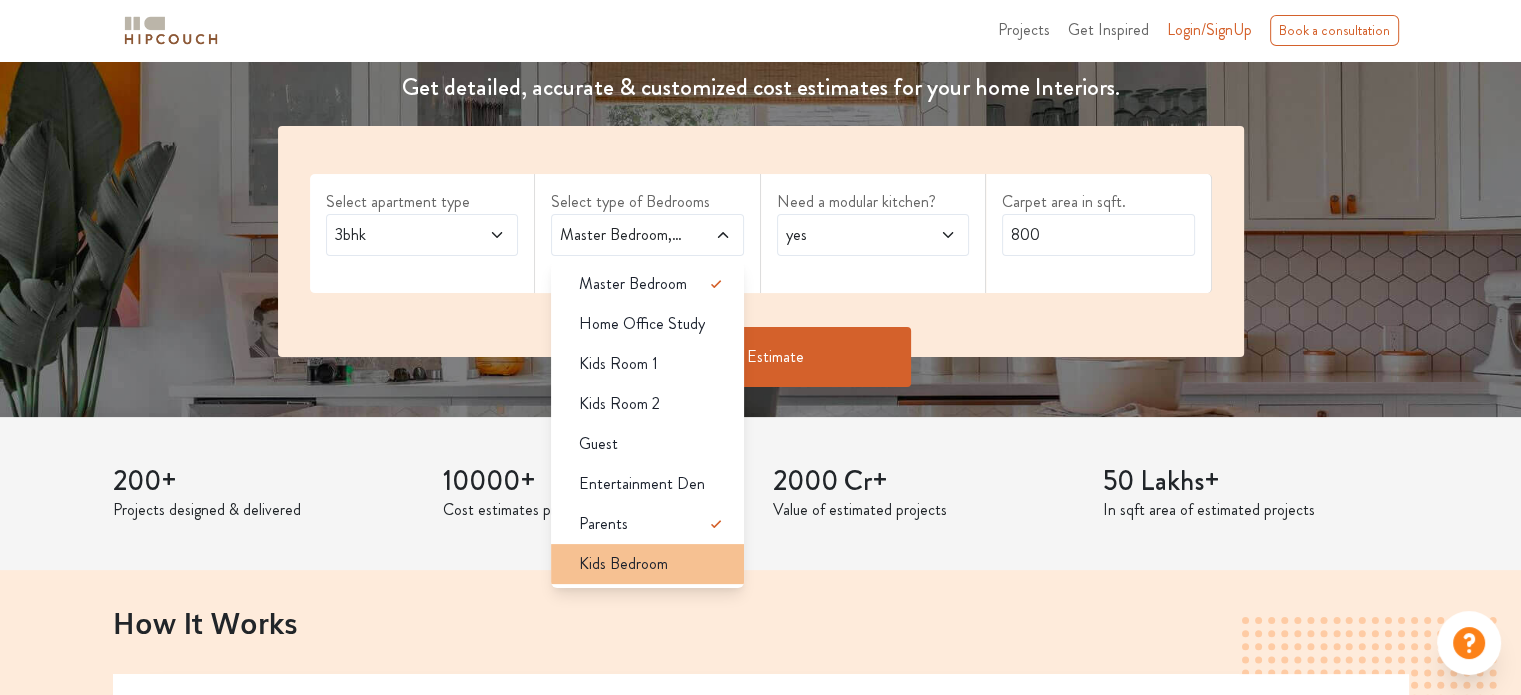 click on "Kids Bedroom" at bounding box center (653, 564) 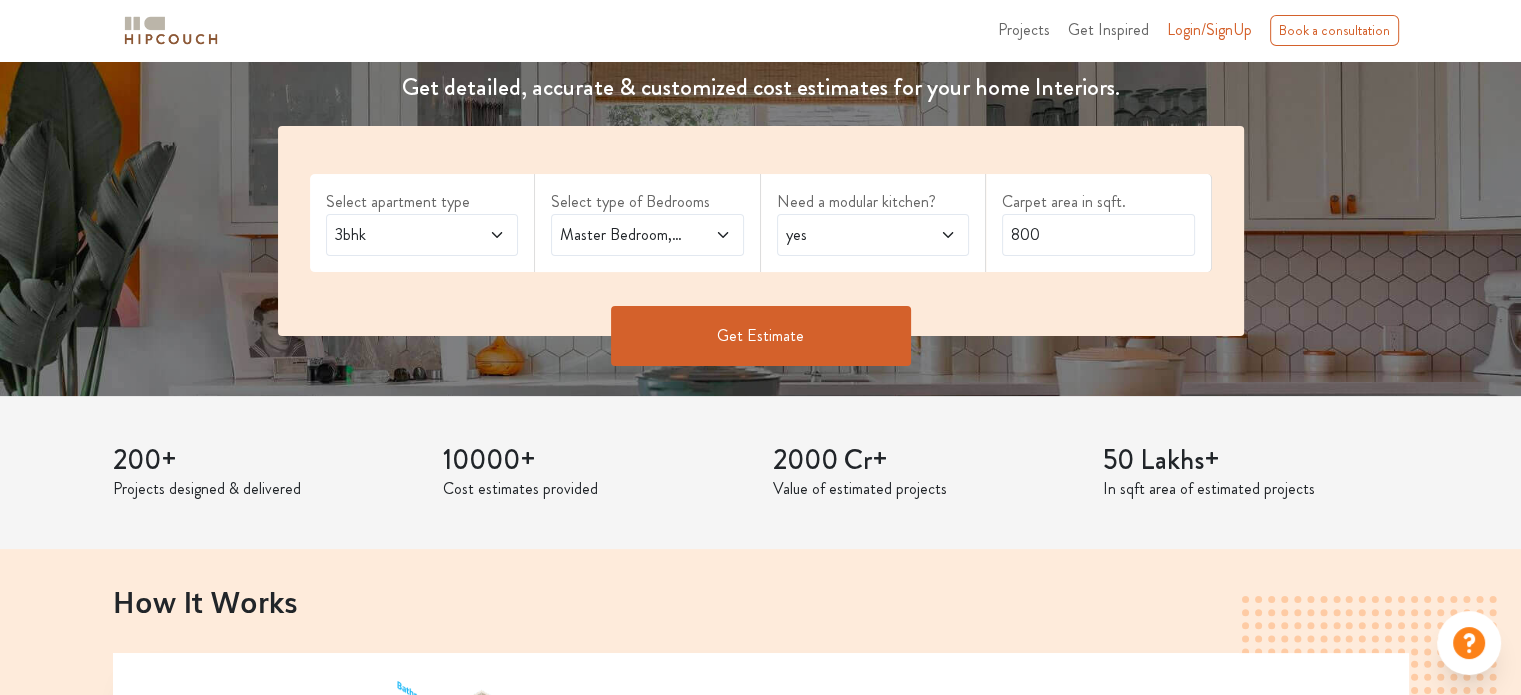 click at bounding box center [709, 235] 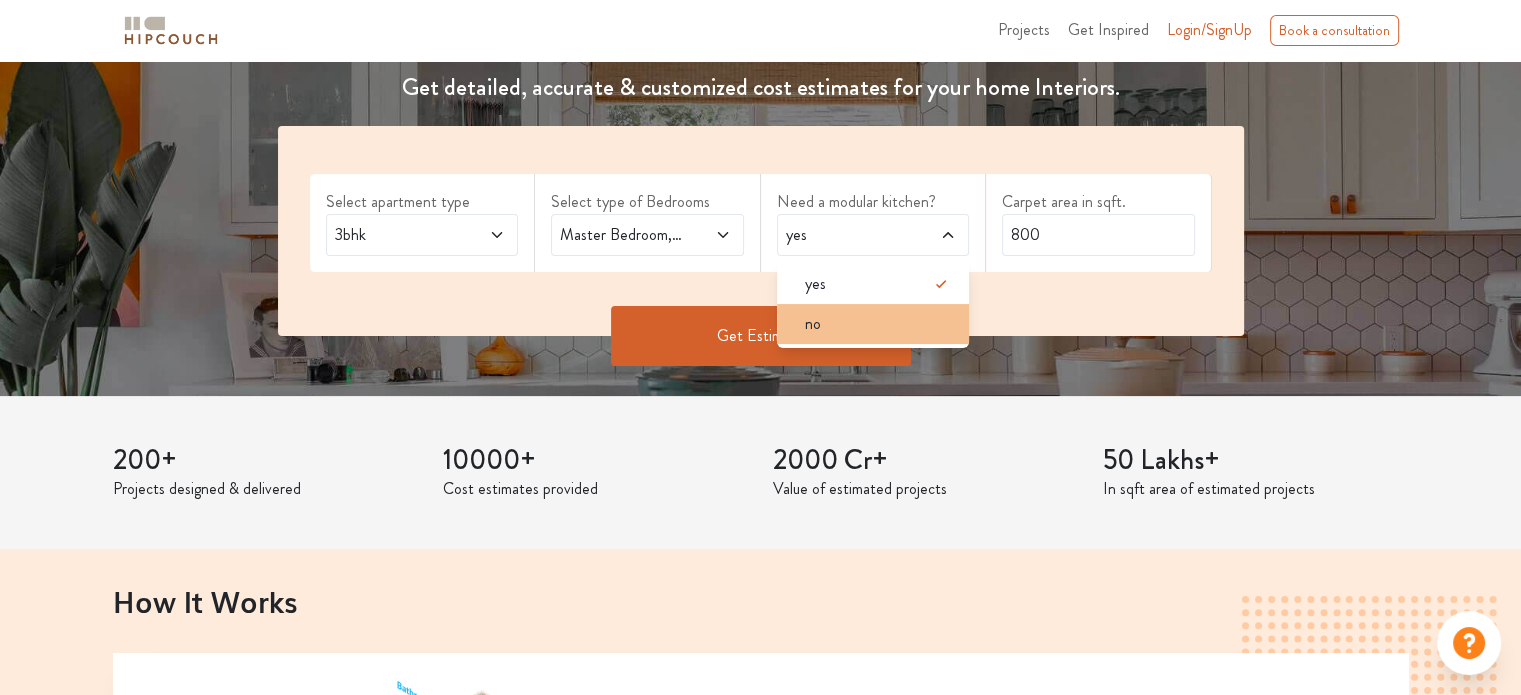 click on "no" at bounding box center (879, 324) 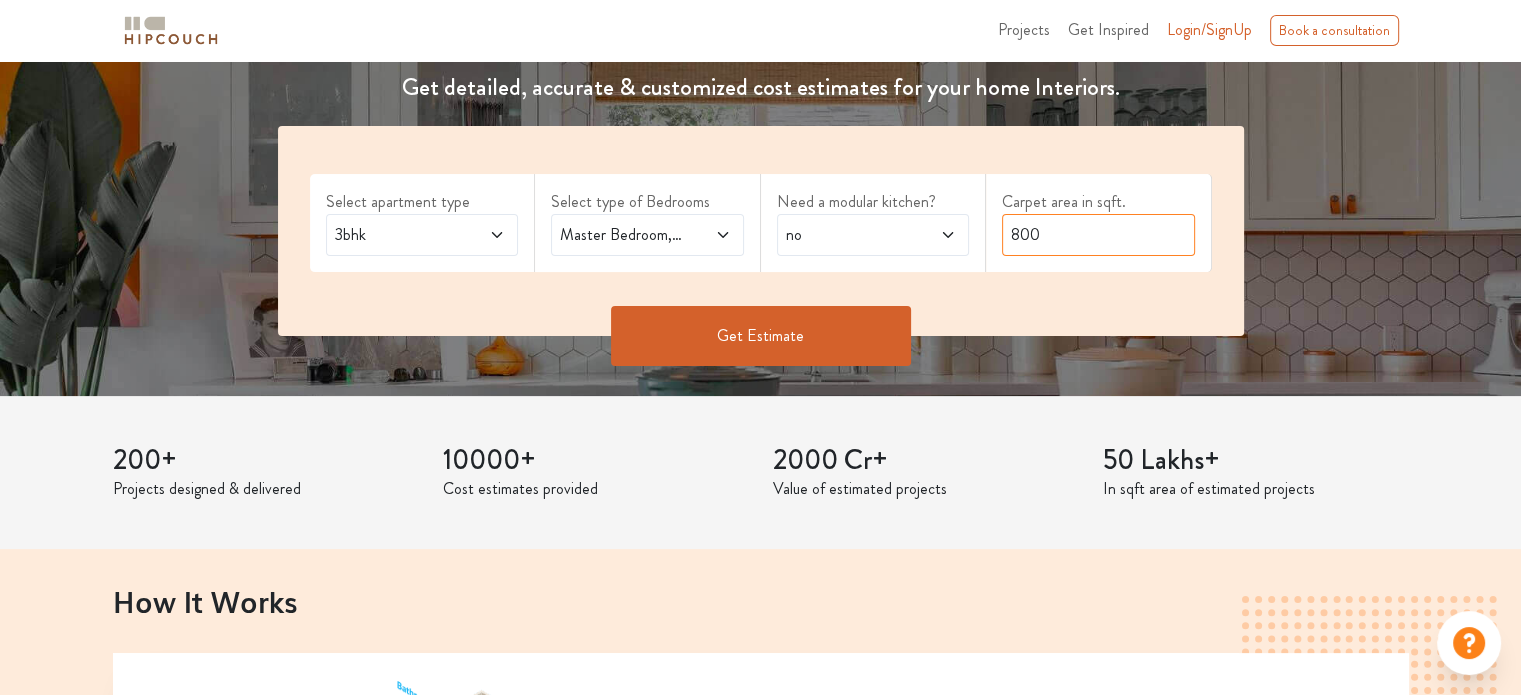 drag, startPoint x: 1050, startPoint y: 242, endPoint x: 955, endPoint y: 287, distance: 105.11898 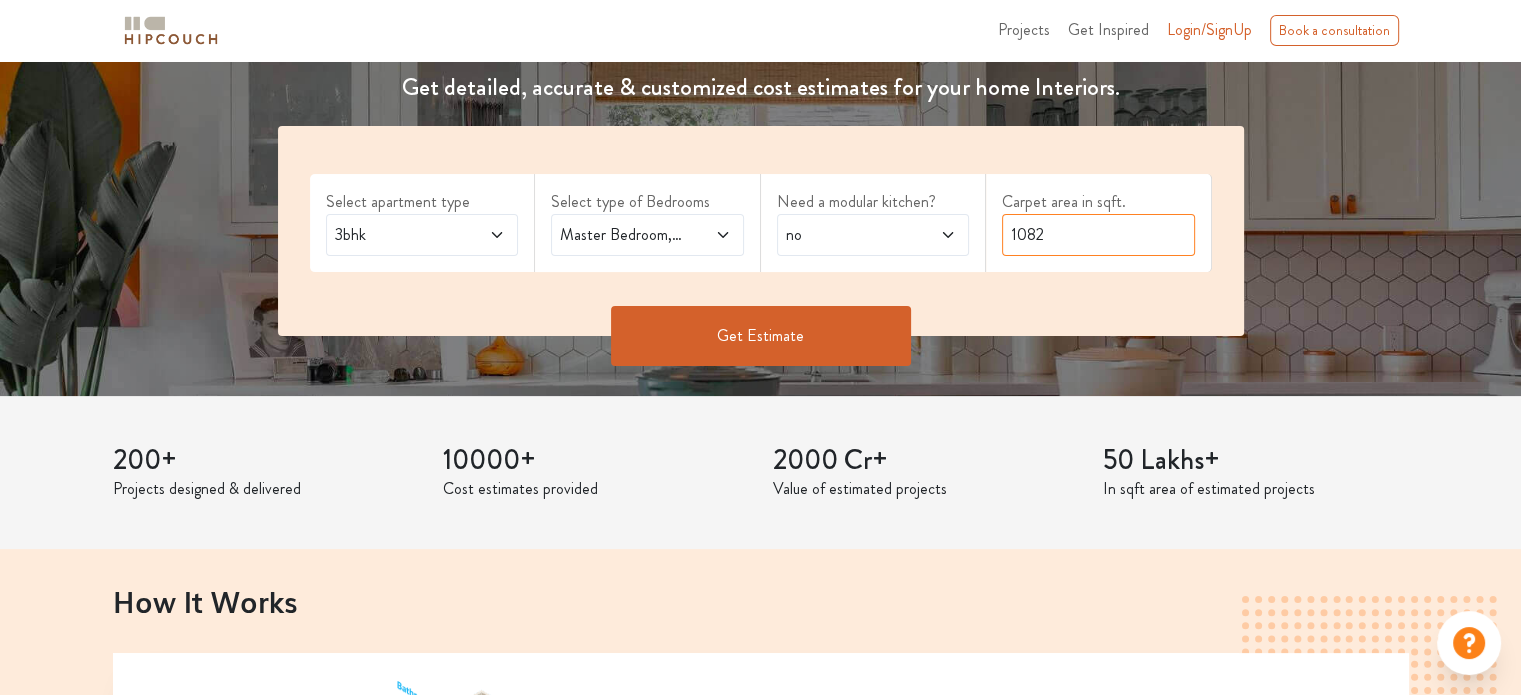 type on "1082" 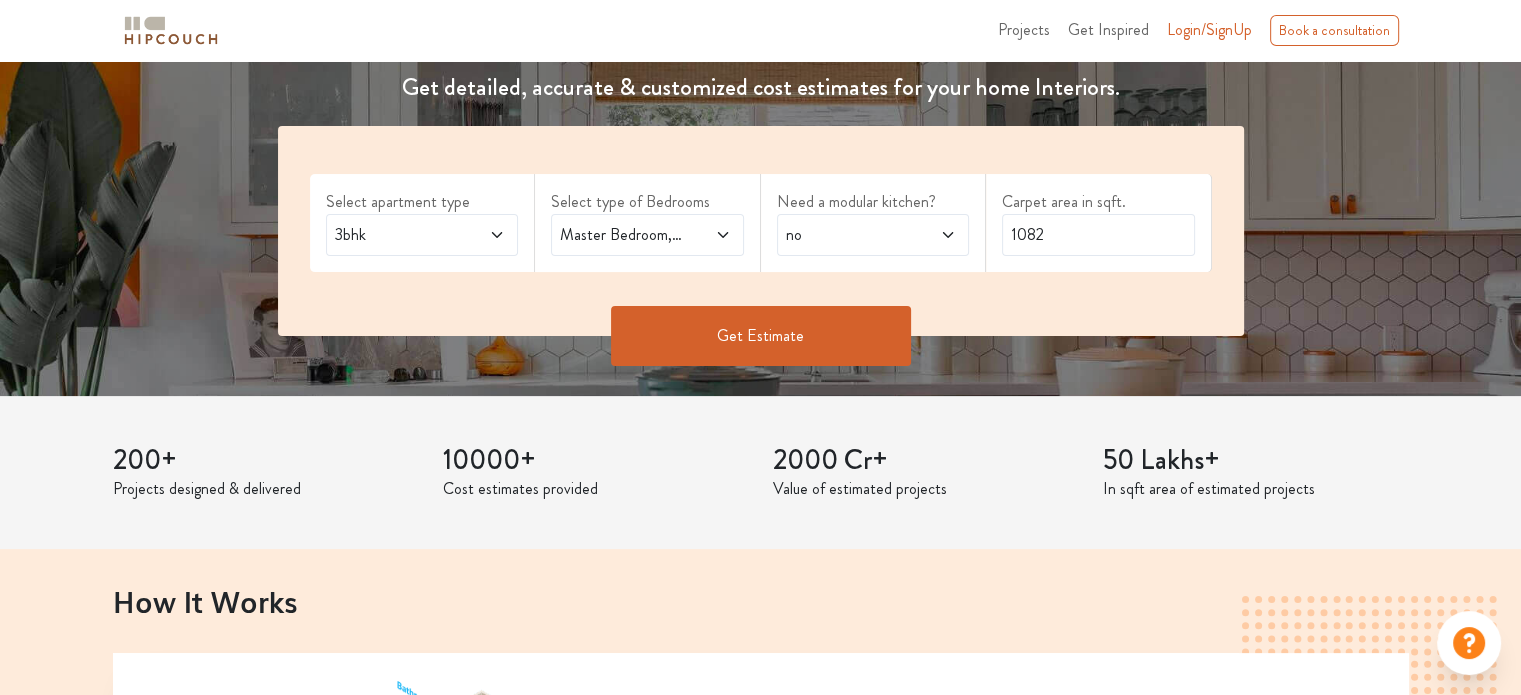 click on "Get Estimate" at bounding box center (761, 336) 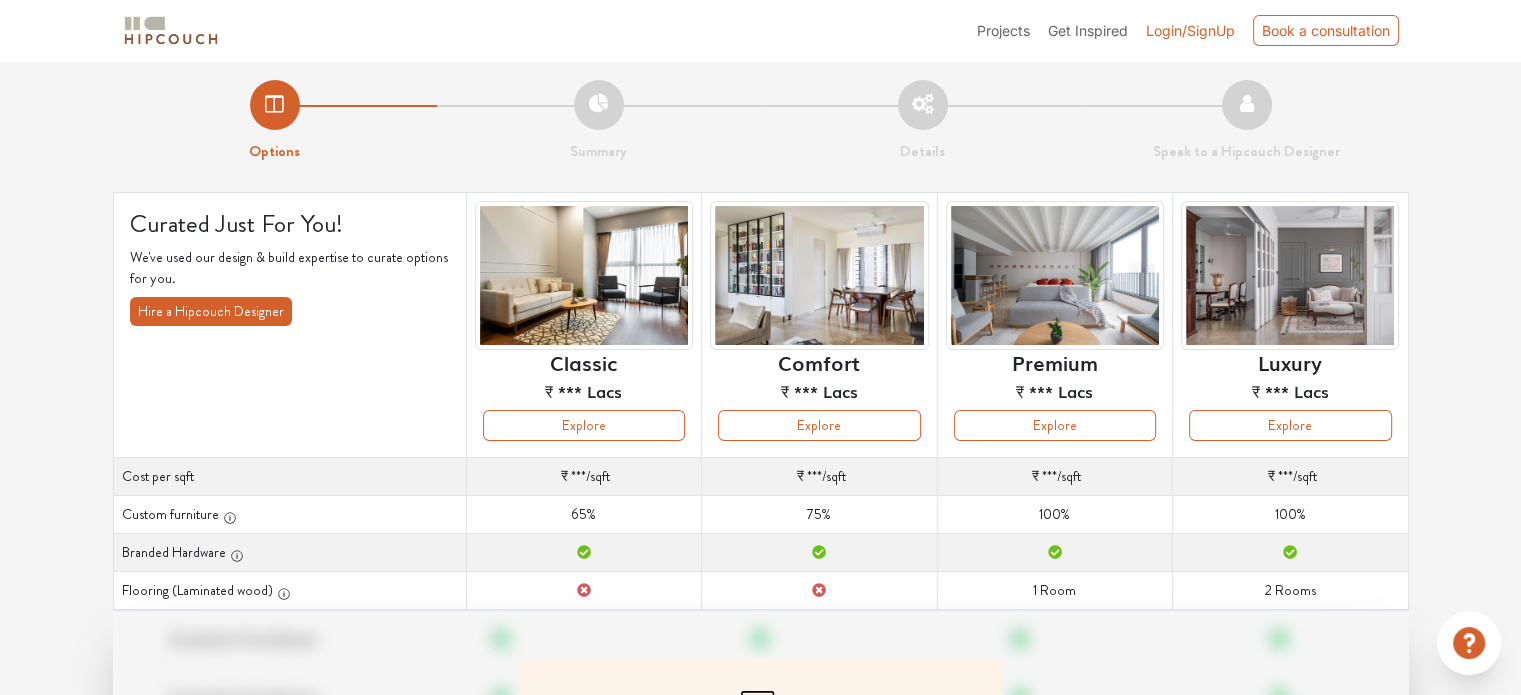 scroll, scrollTop: 0, scrollLeft: 0, axis: both 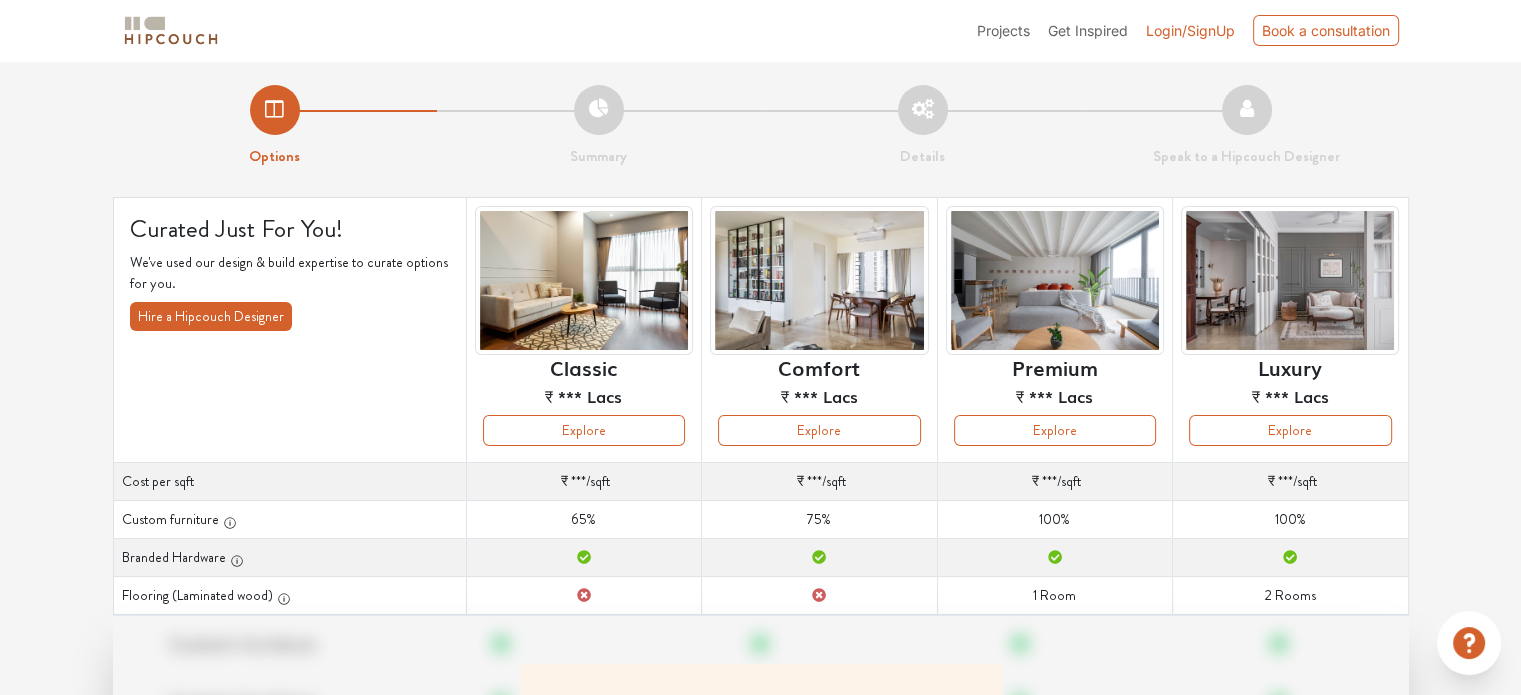 click on "Login/SignUp" at bounding box center [1190, 30] 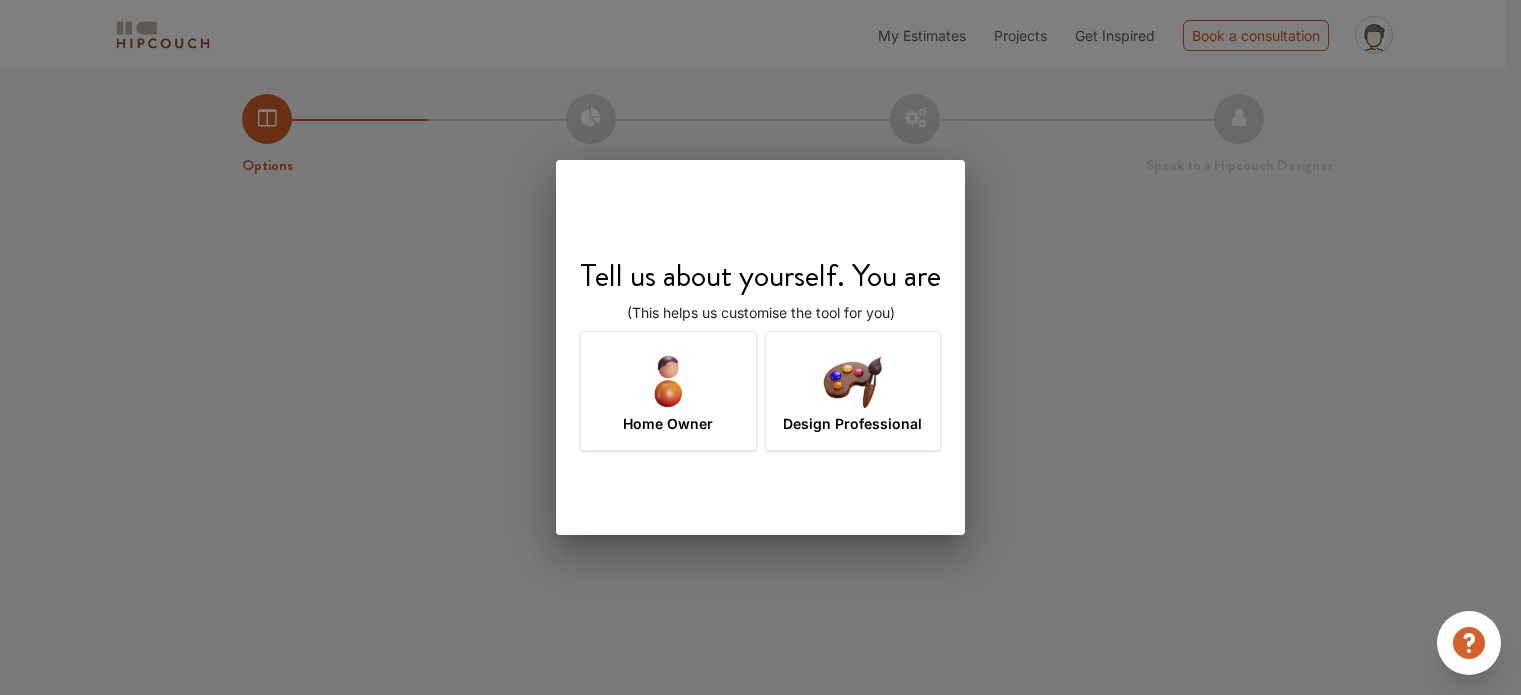 scroll, scrollTop: 0, scrollLeft: 0, axis: both 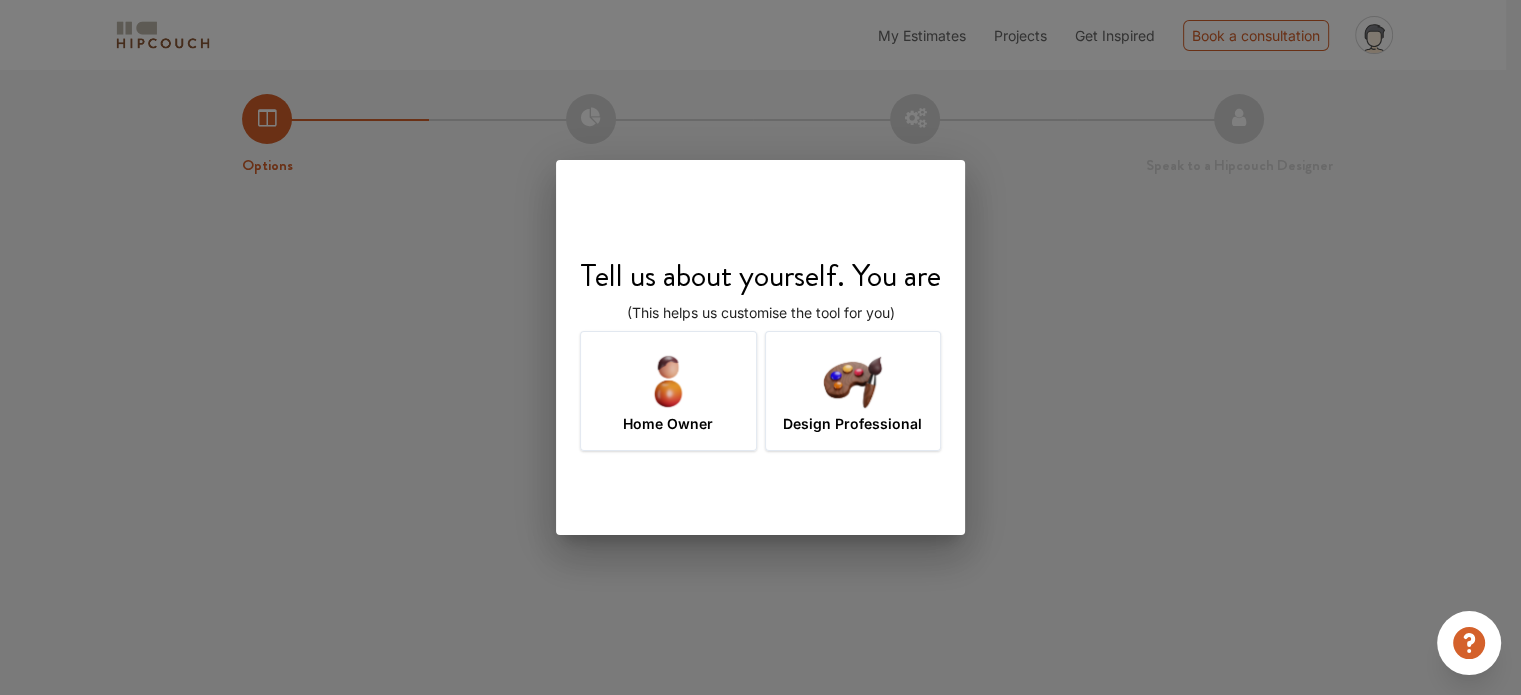 click on "Design Professional" at bounding box center (852, 423) 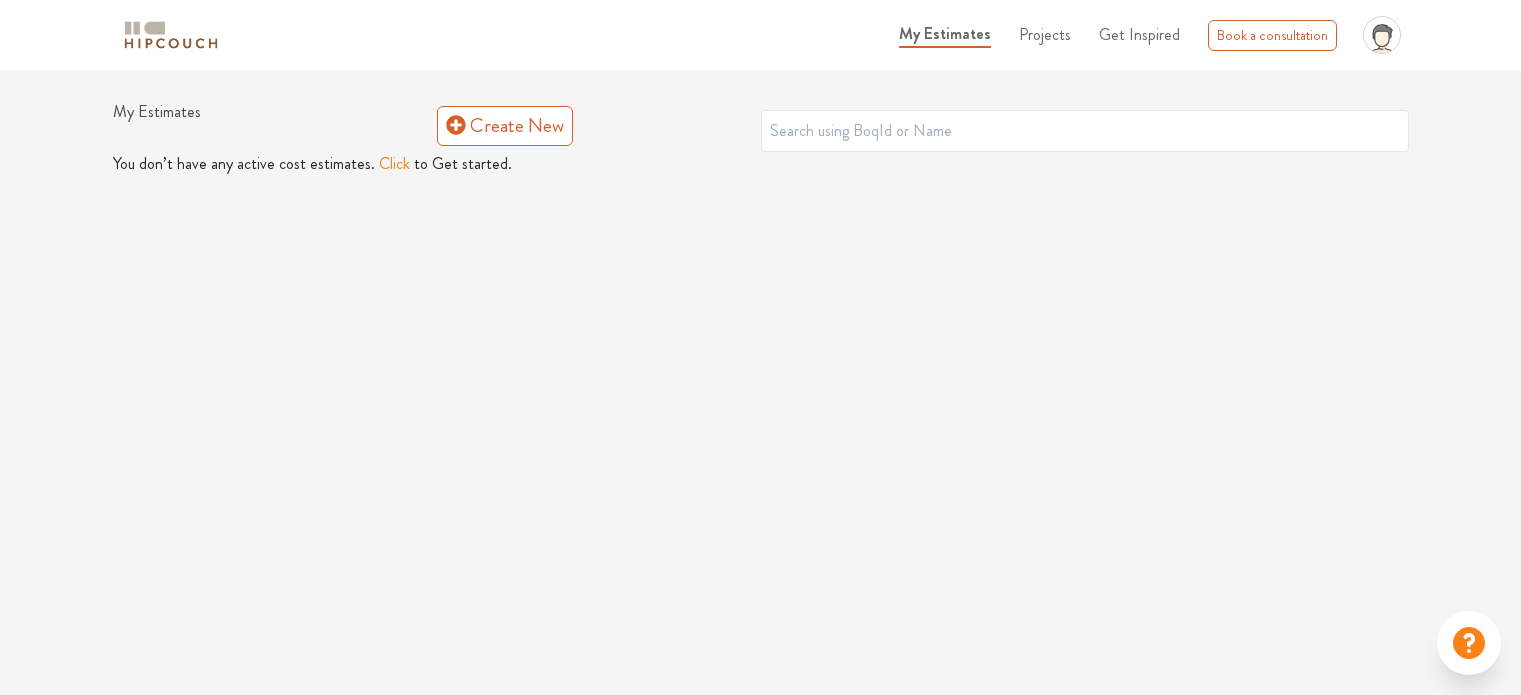 scroll, scrollTop: 0, scrollLeft: 0, axis: both 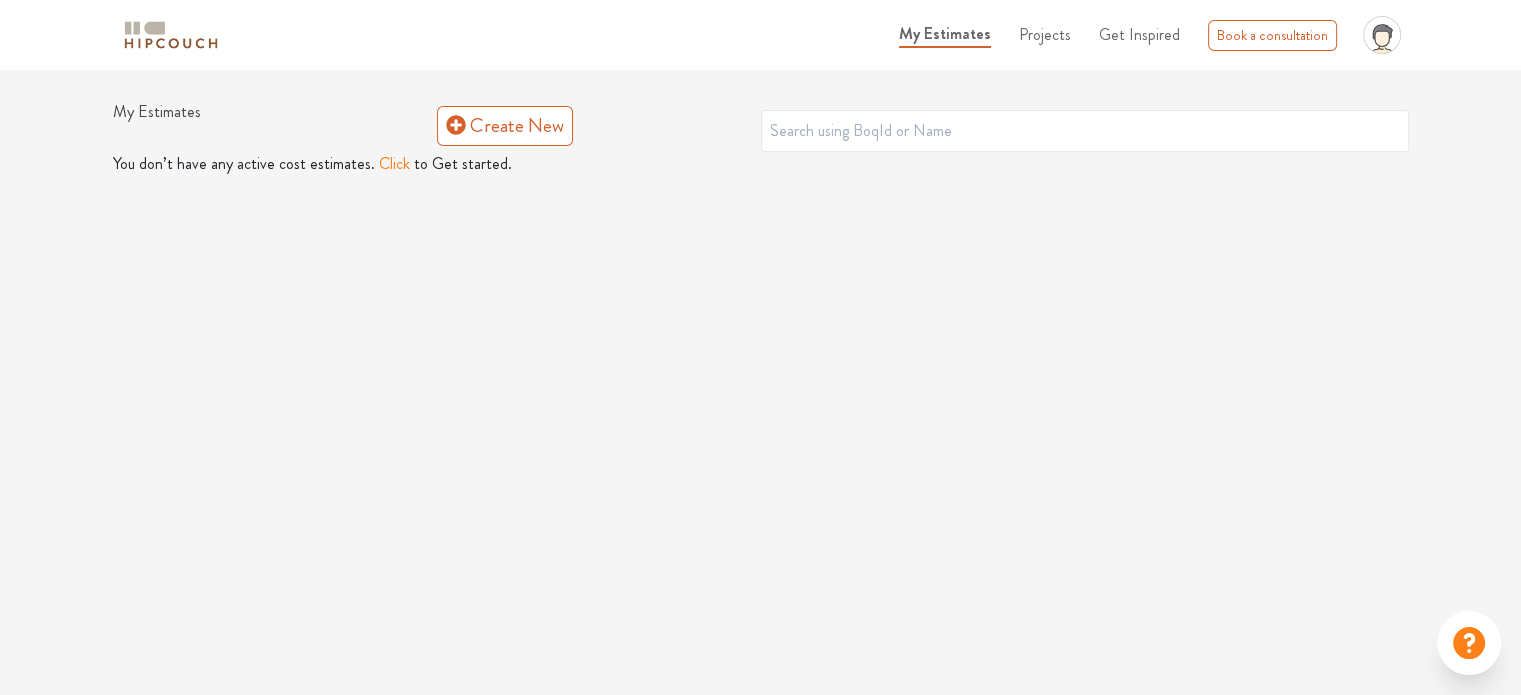 click on "Projects" at bounding box center (1045, 34) 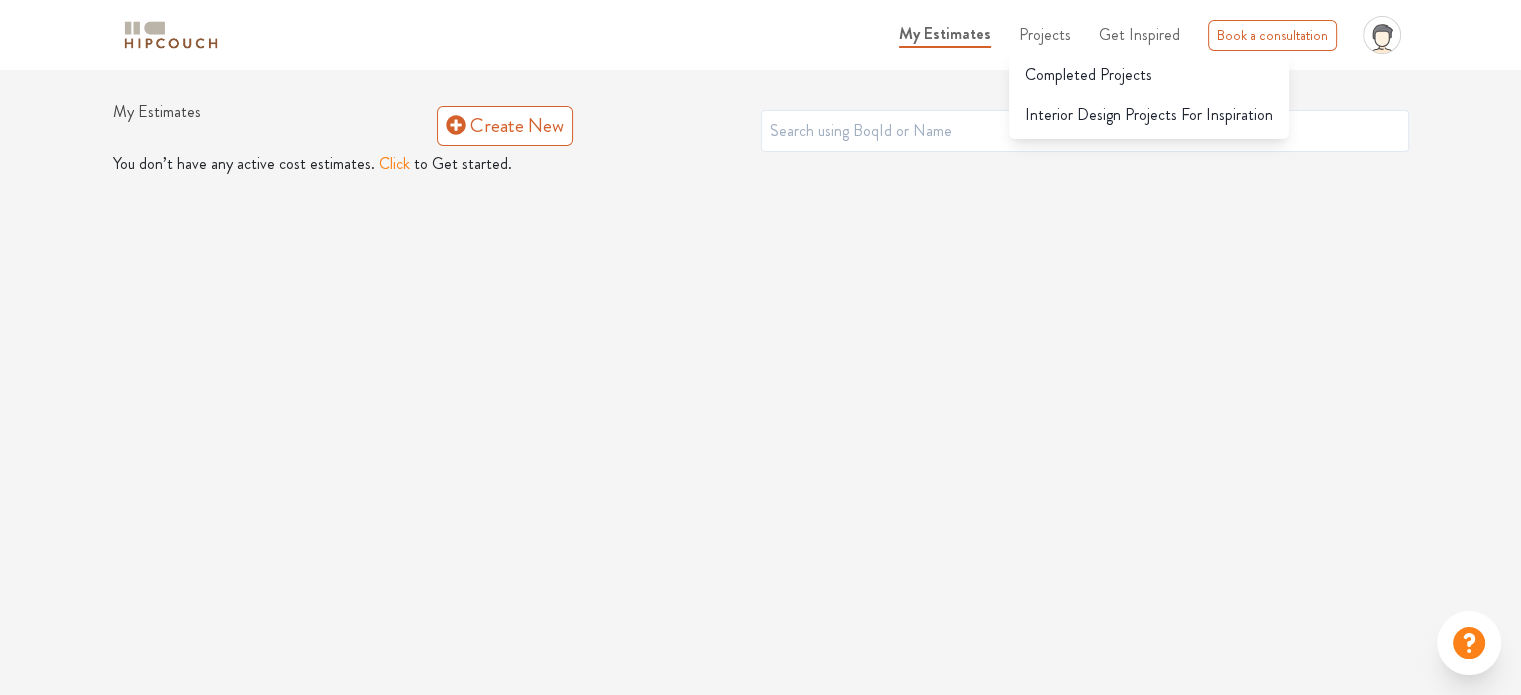 click on "Get Inspired" at bounding box center (1139, 34) 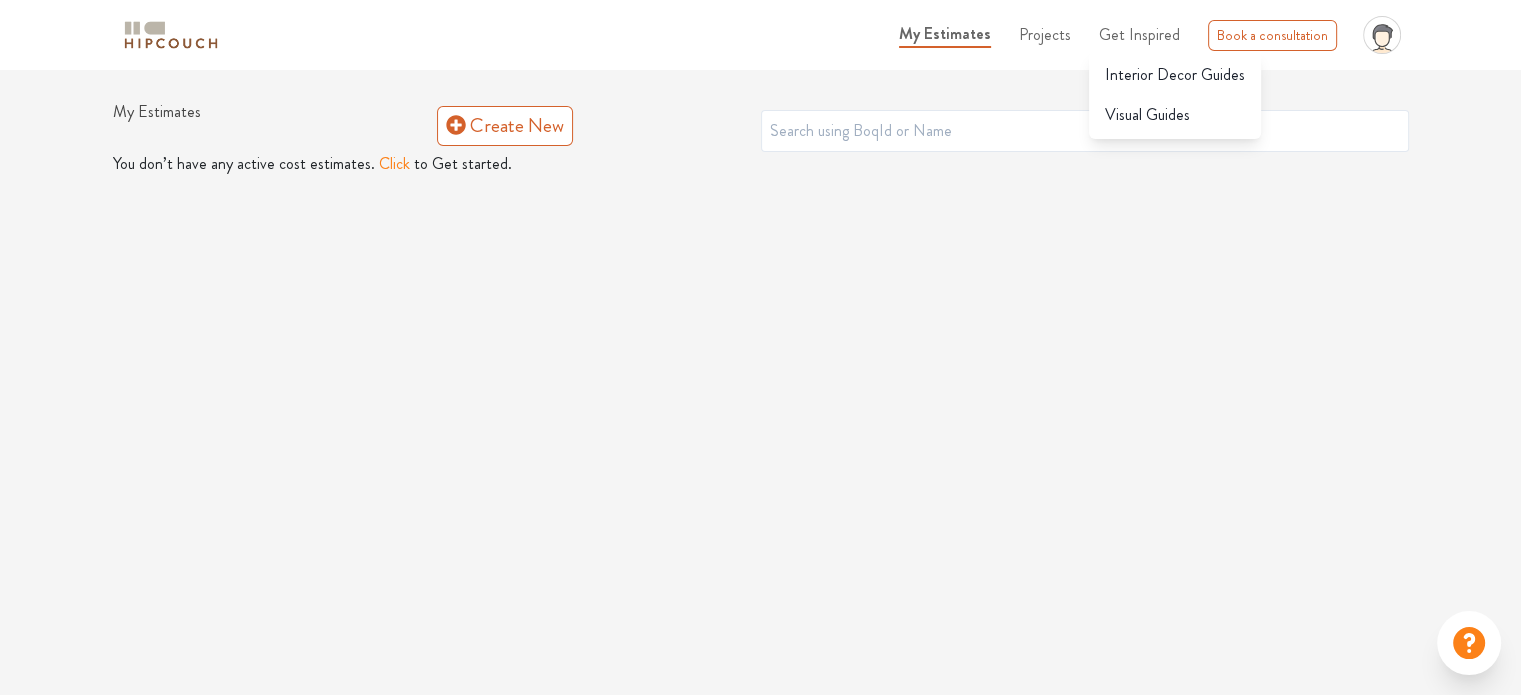 click on "My Estimates Projects Get Inspired Interior Decor Guides Visual Guides Book a consultation profile pic Upload Boq Logout" at bounding box center [1149, 35] 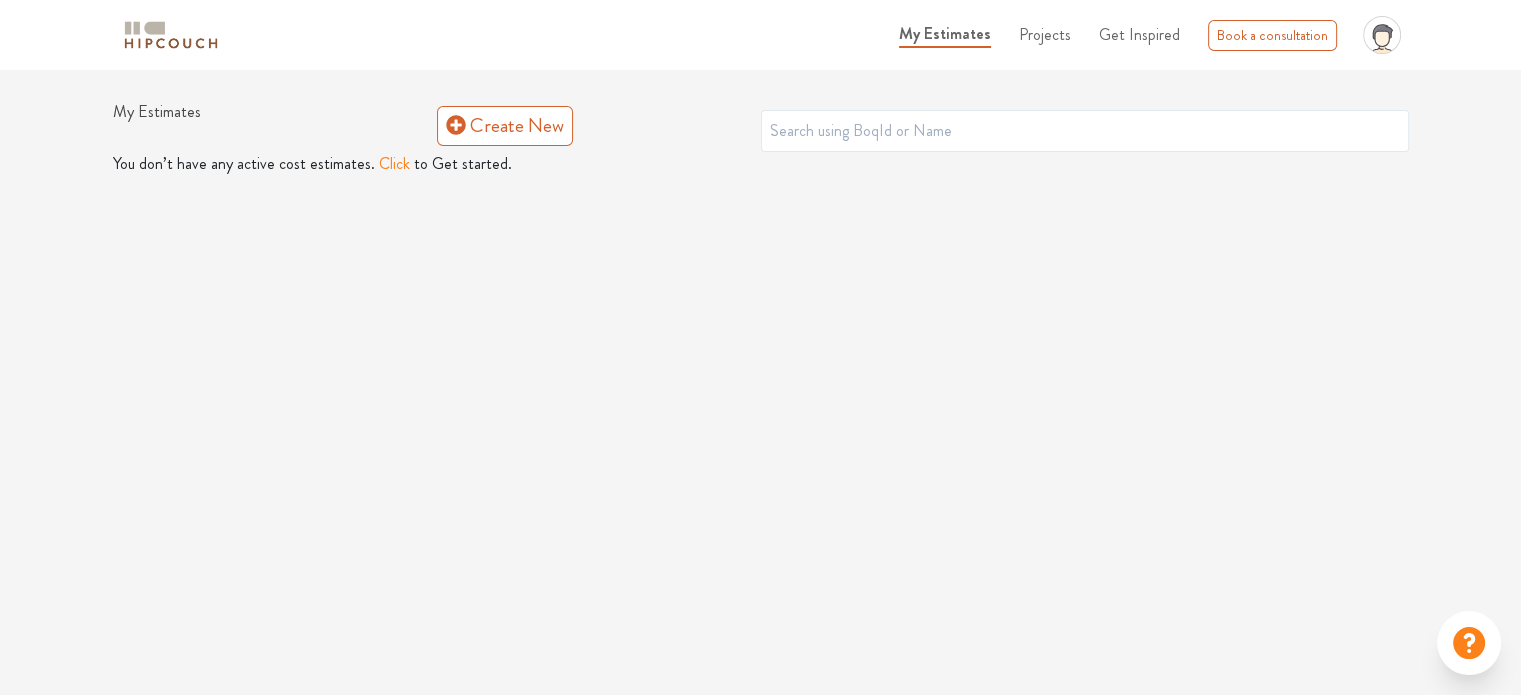 click on "Click" at bounding box center (394, 164) 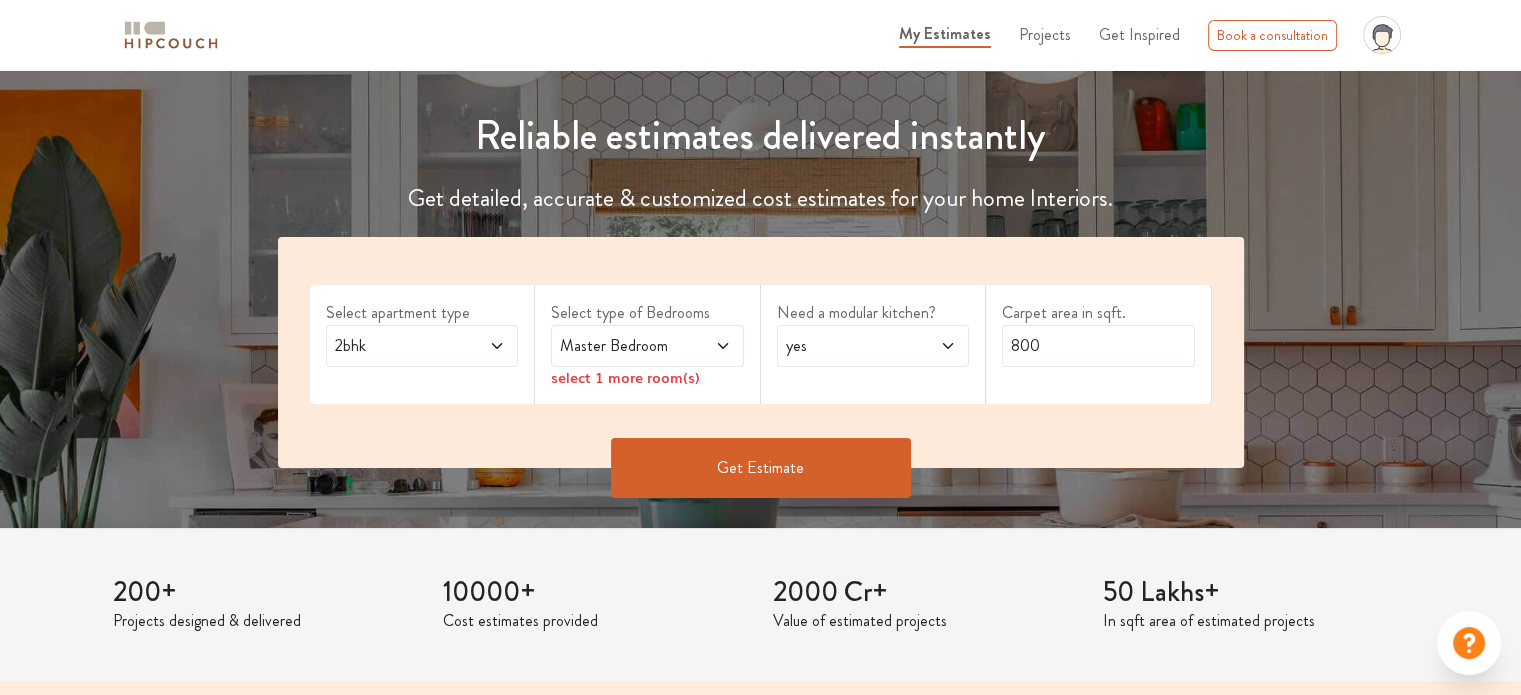 scroll, scrollTop: 200, scrollLeft: 0, axis: vertical 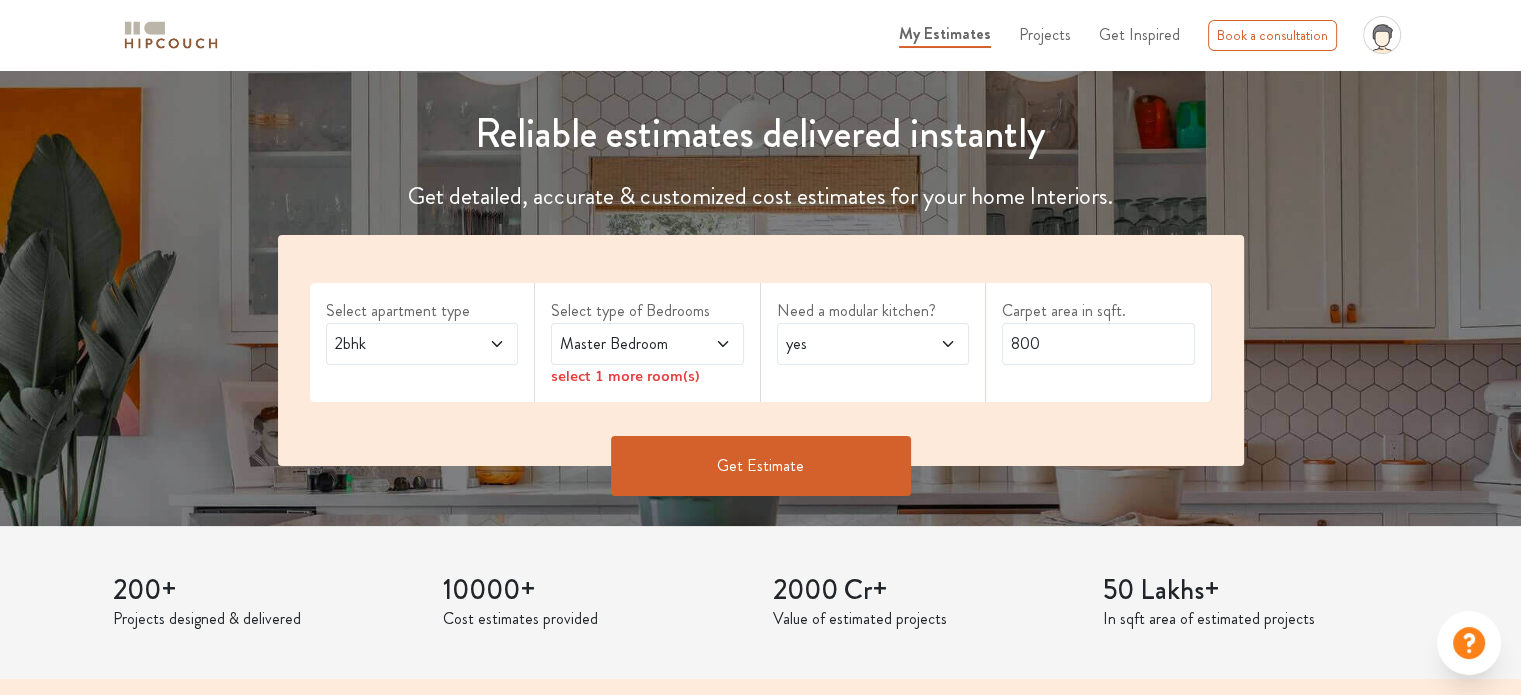 click on "2bhk" at bounding box center (396, 344) 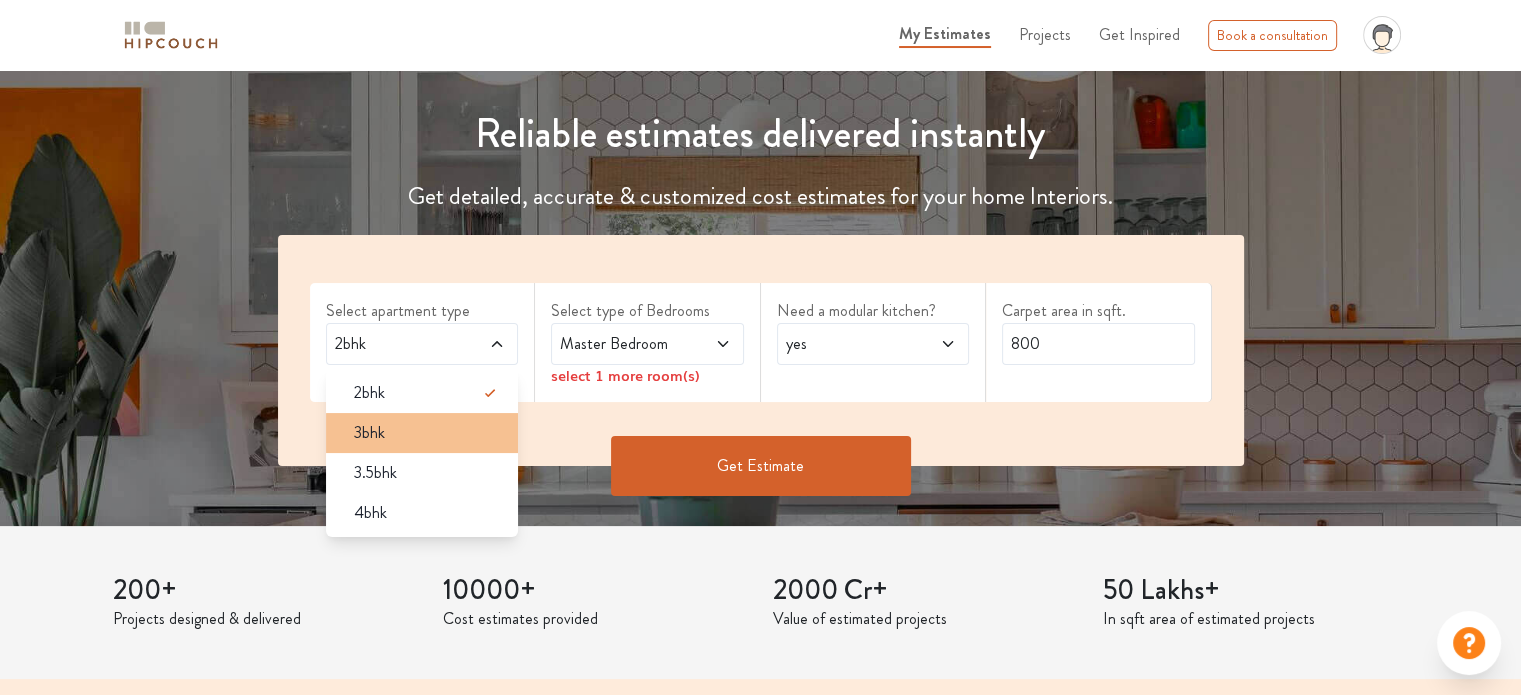 click on "3bhk" at bounding box center (422, 433) 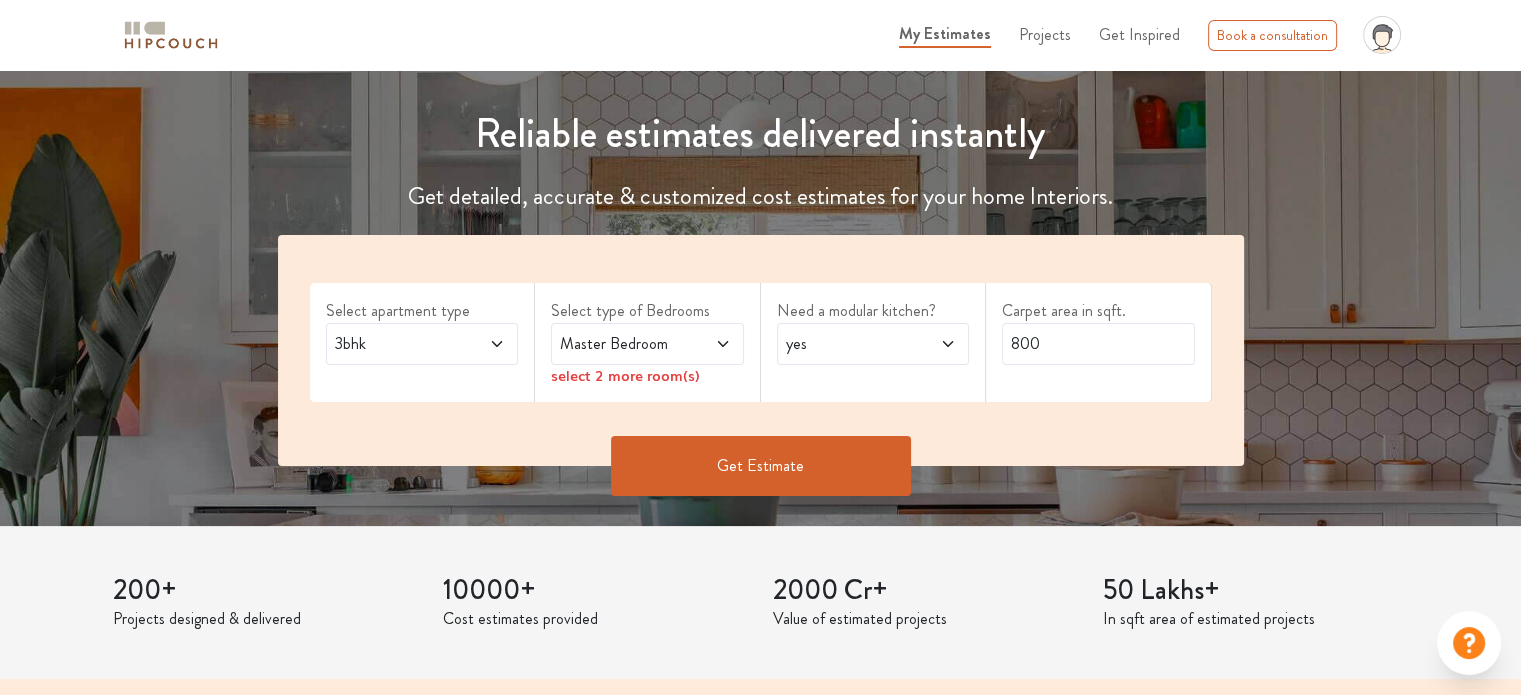 click on "Master Bedroom" at bounding box center [621, 344] 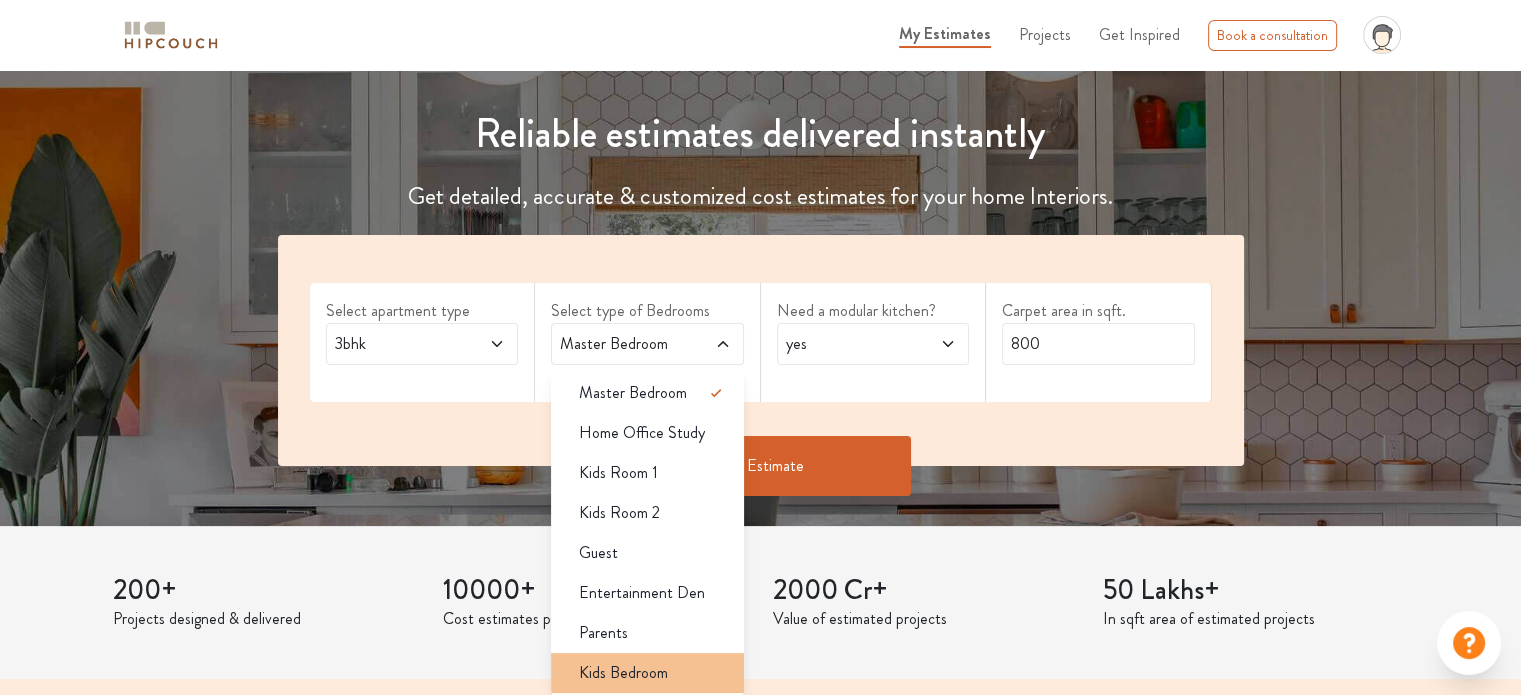 click on "Kids Bedroom" at bounding box center [623, 673] 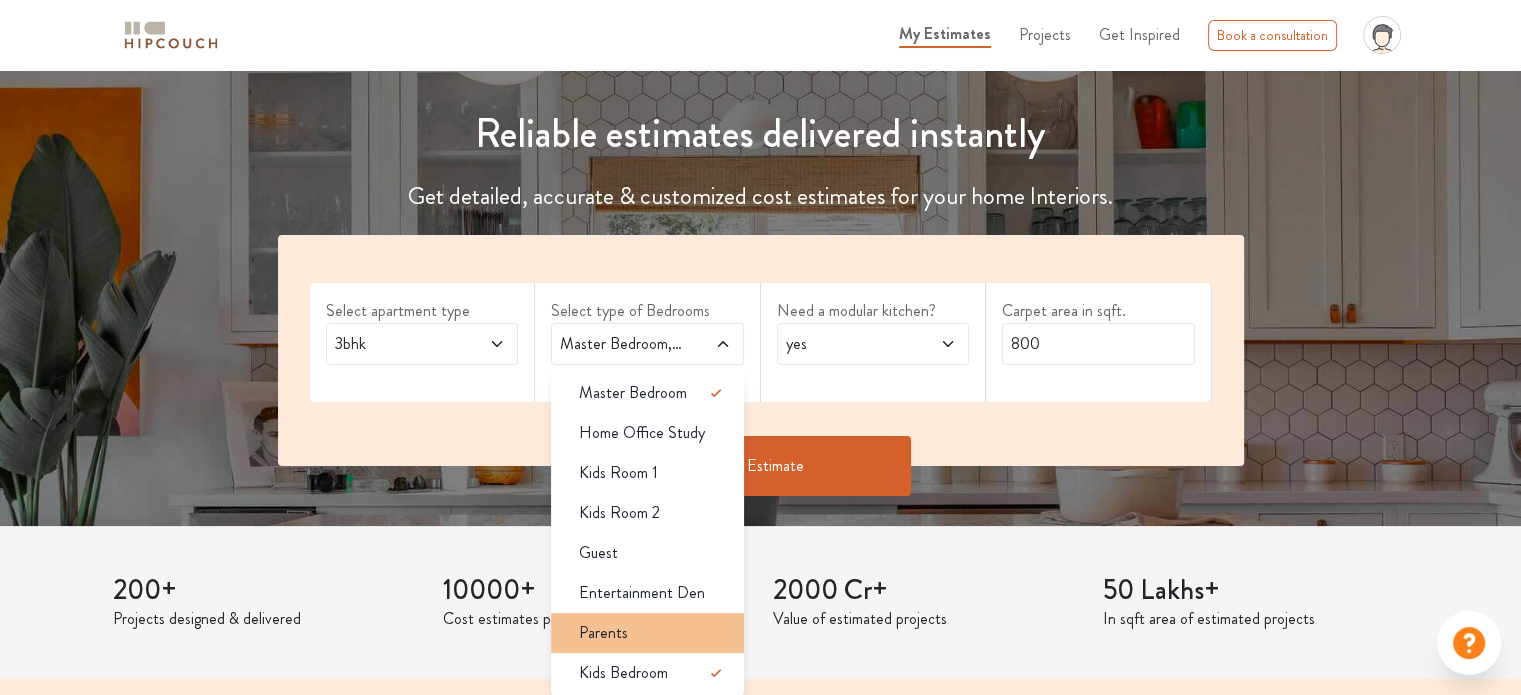 click on "Parents" at bounding box center [647, 633] 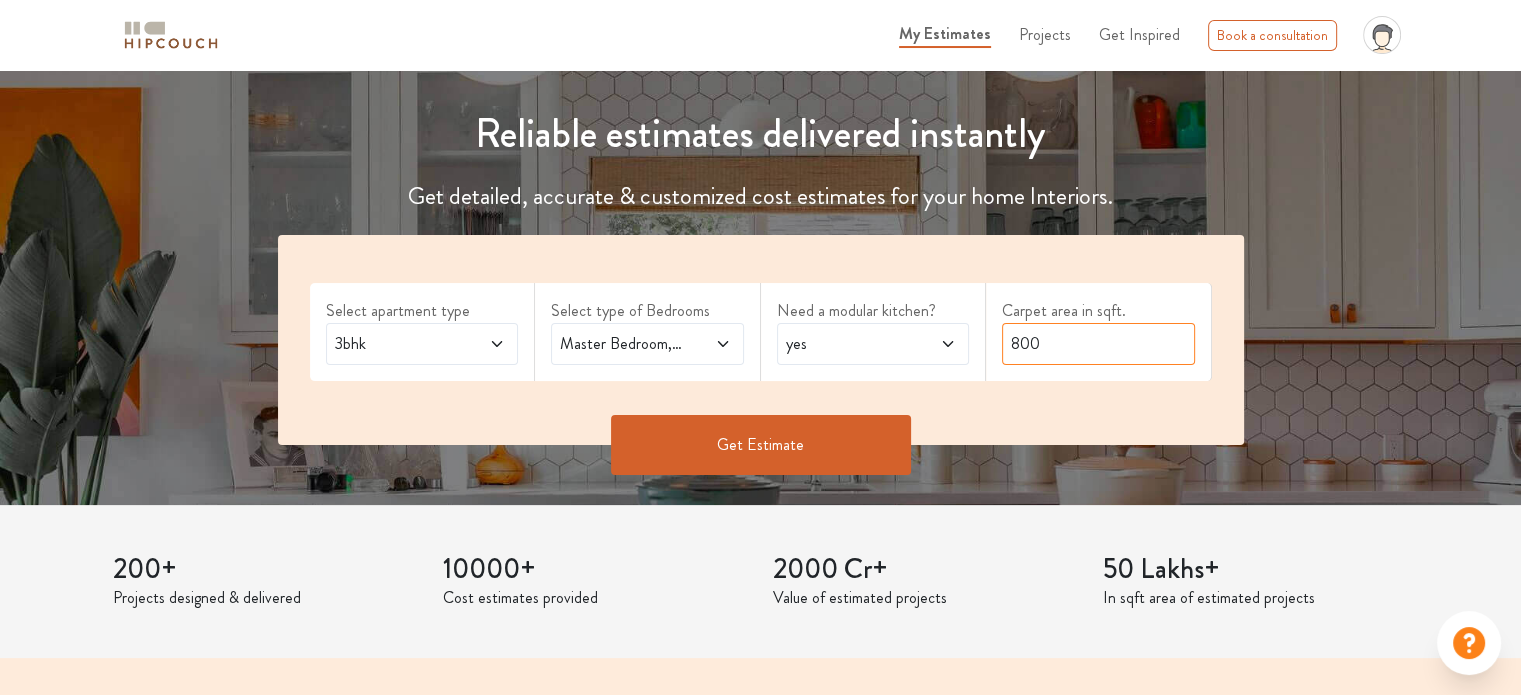 drag, startPoint x: 1084, startPoint y: 331, endPoint x: 912, endPoint y: 414, distance: 190.97905 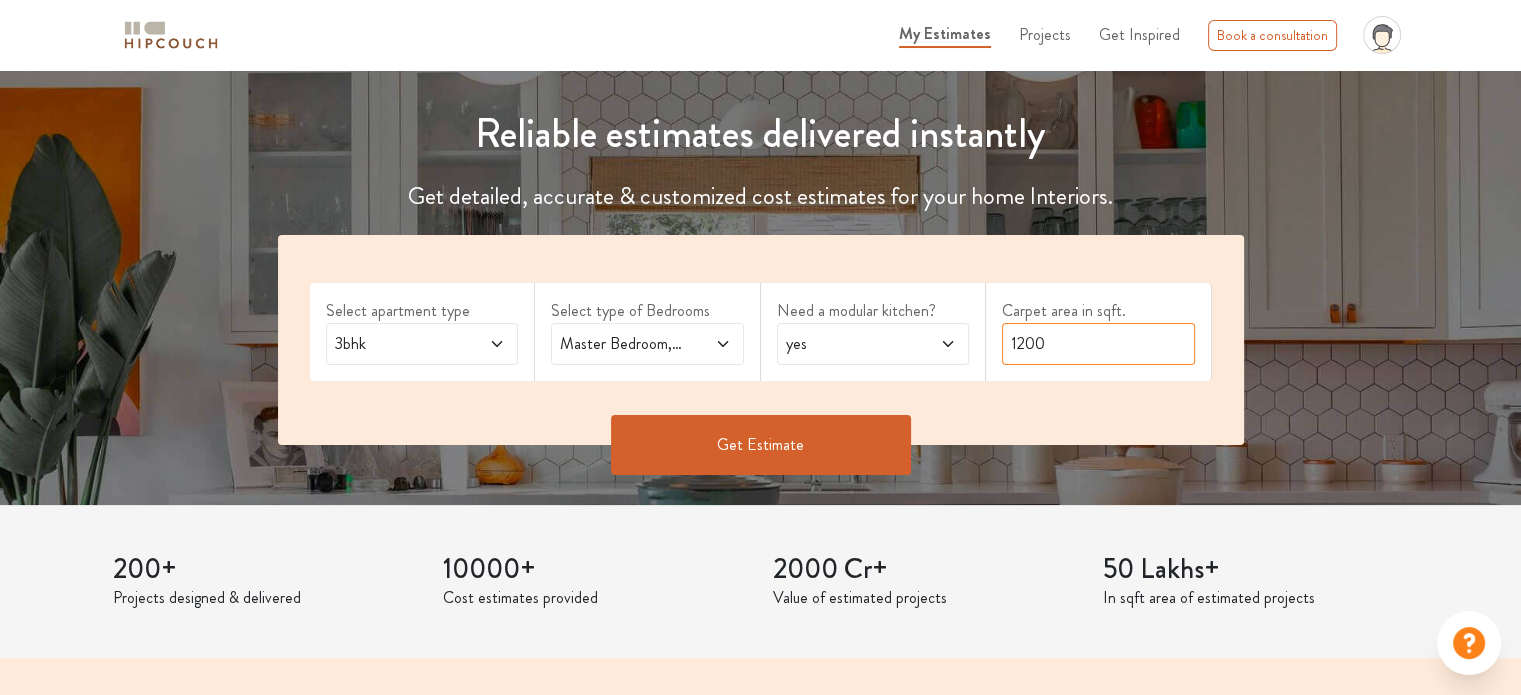 type on "1200" 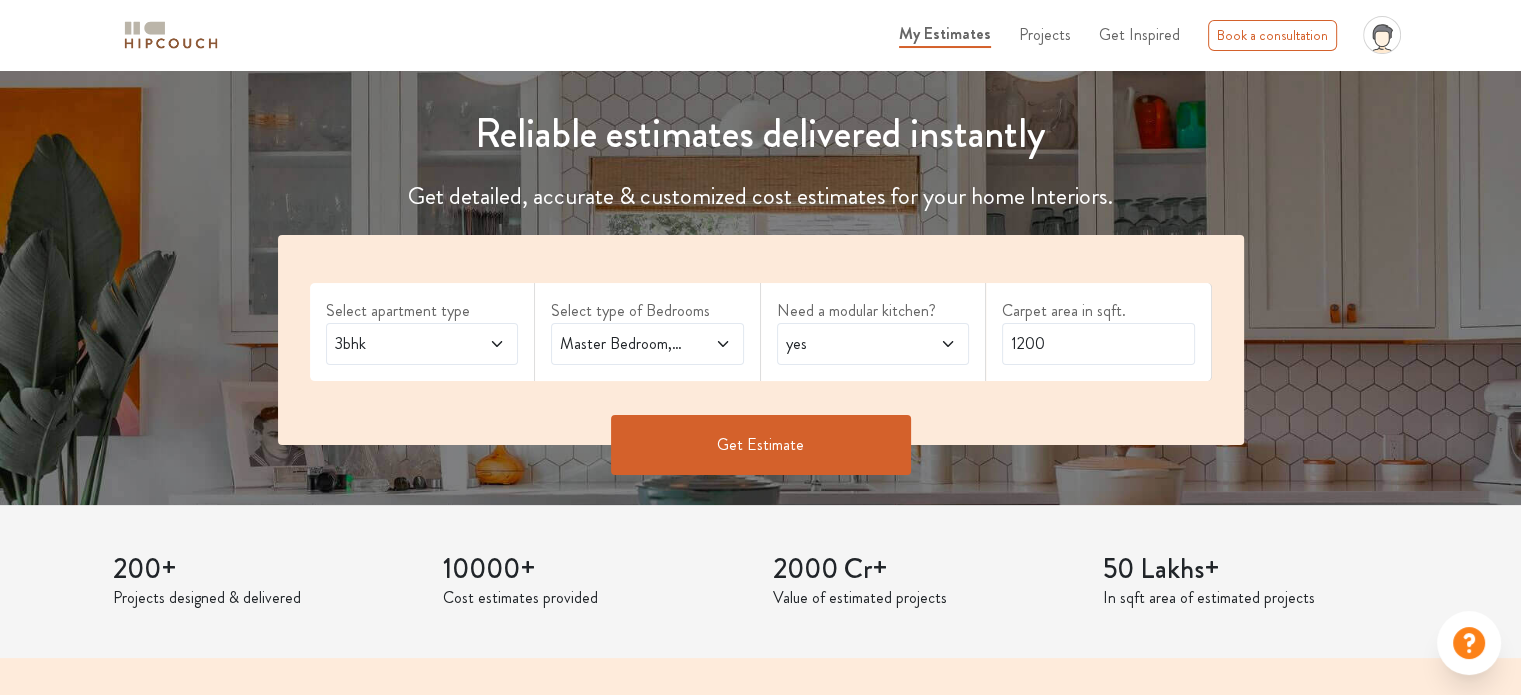 click on "Get Estimate" at bounding box center [761, 445] 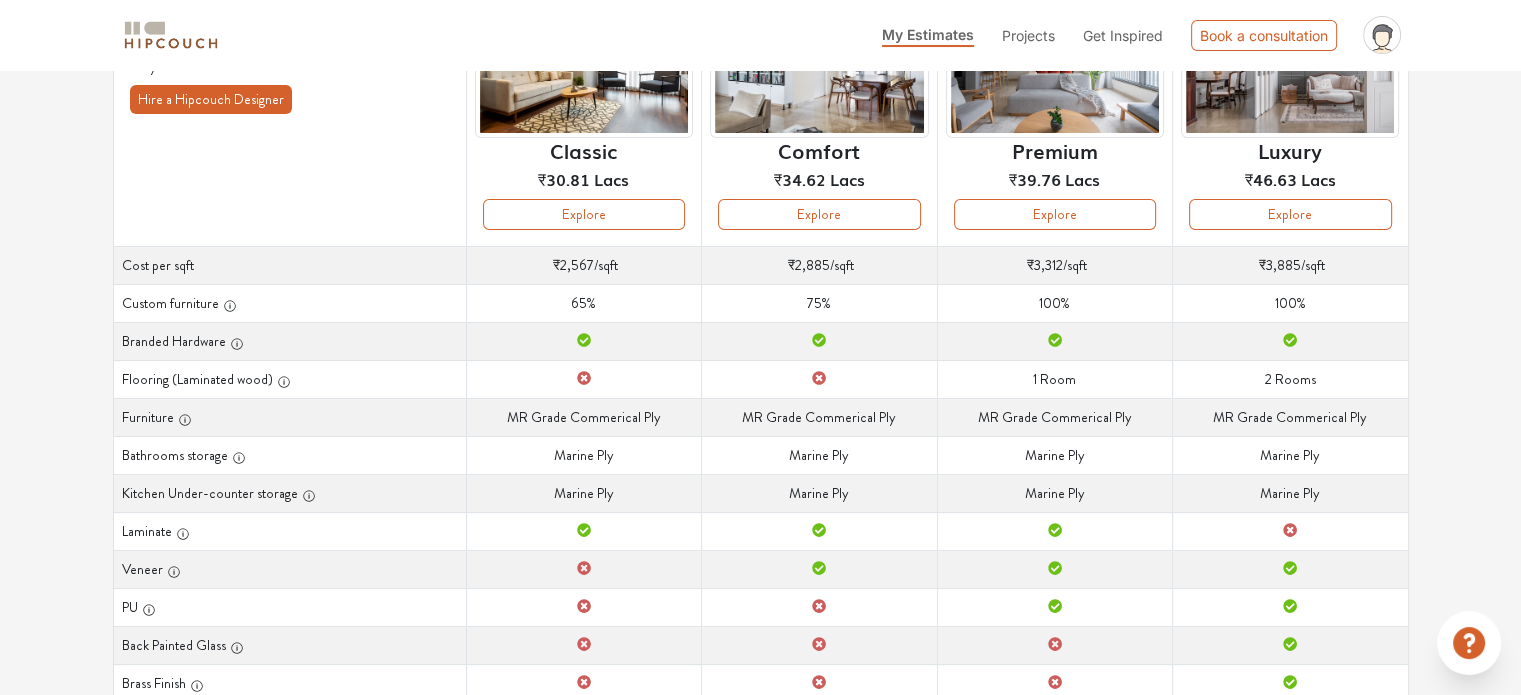 scroll, scrollTop: 168, scrollLeft: 0, axis: vertical 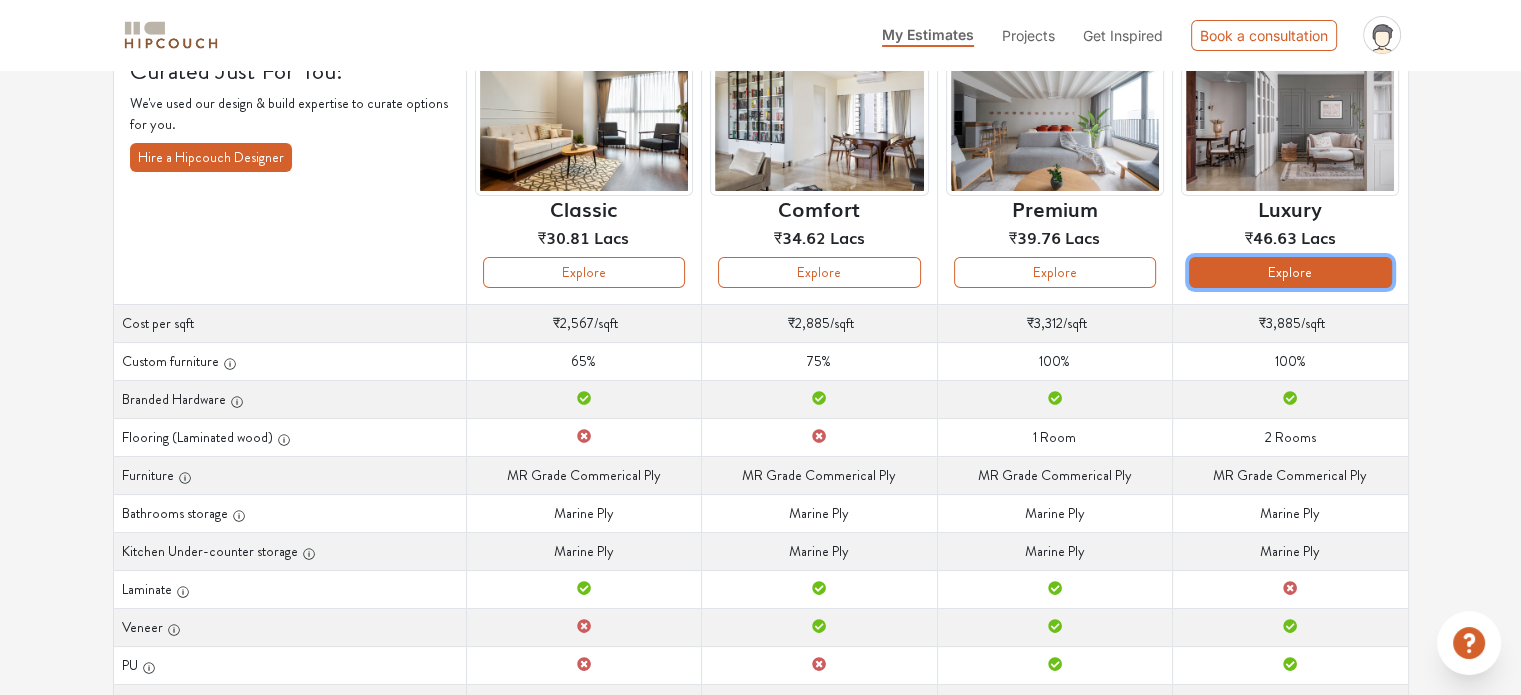 click on "Explore" at bounding box center [1290, 272] 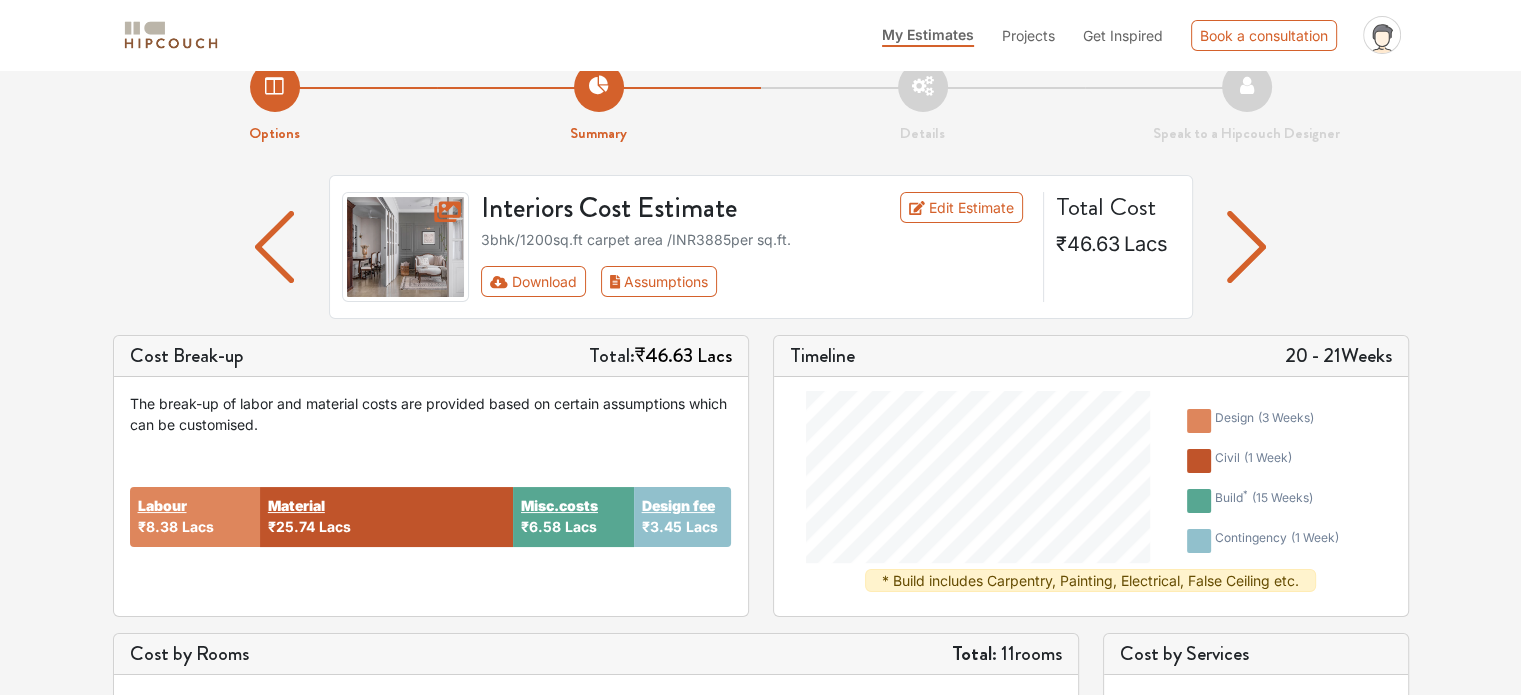 scroll, scrollTop: 100, scrollLeft: 0, axis: vertical 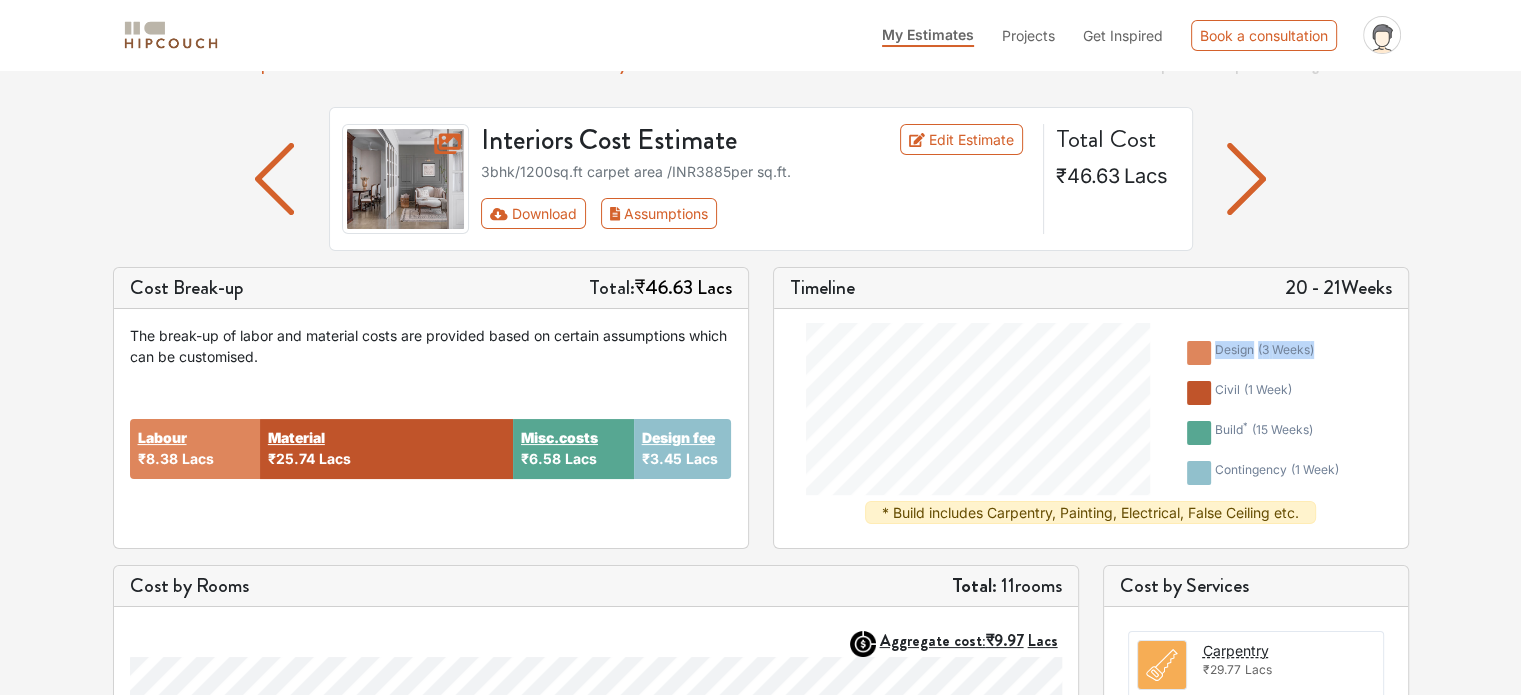 drag, startPoint x: 1216, startPoint y: 346, endPoint x: 1344, endPoint y: 339, distance: 128.19127 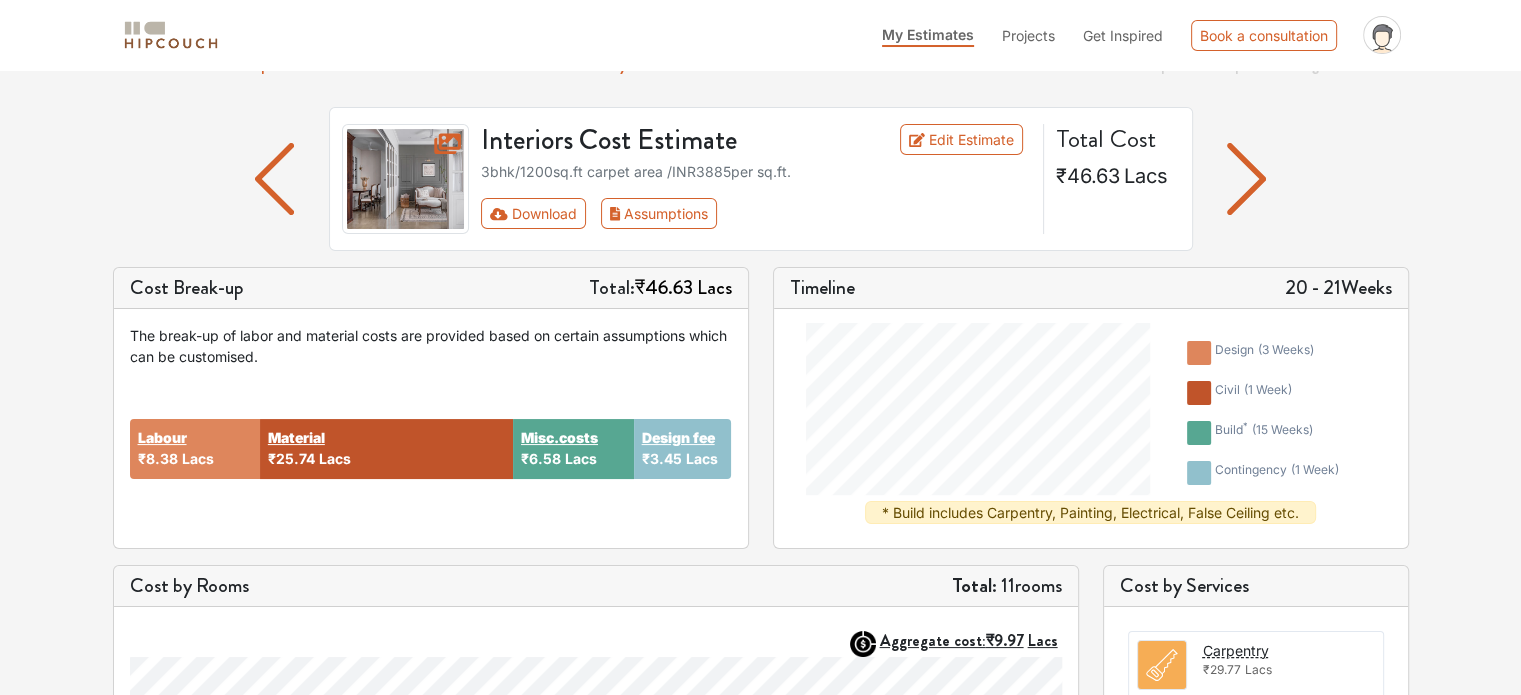 click on "civil ( 1   week )" at bounding box center (1263, 393) 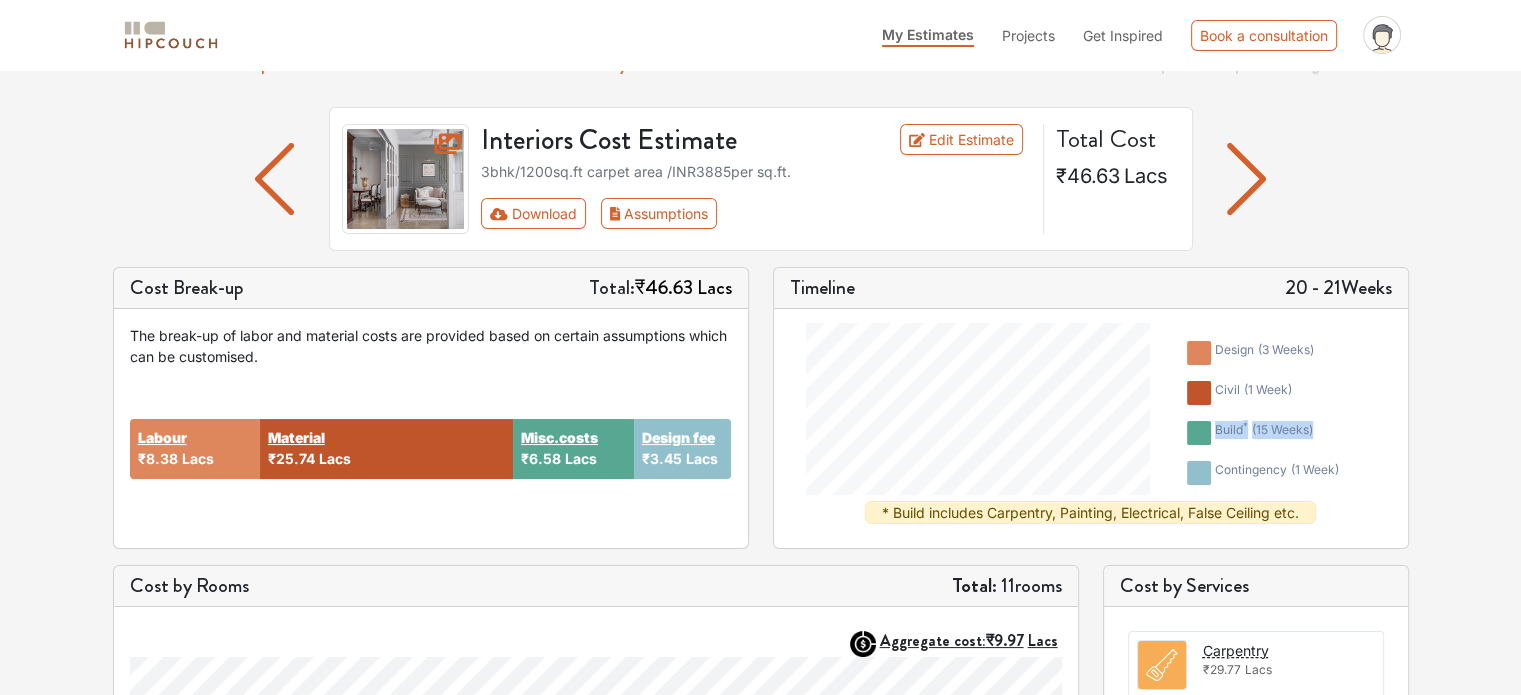 drag, startPoint x: 1215, startPoint y: 426, endPoint x: 1340, endPoint y: 424, distance: 125.016 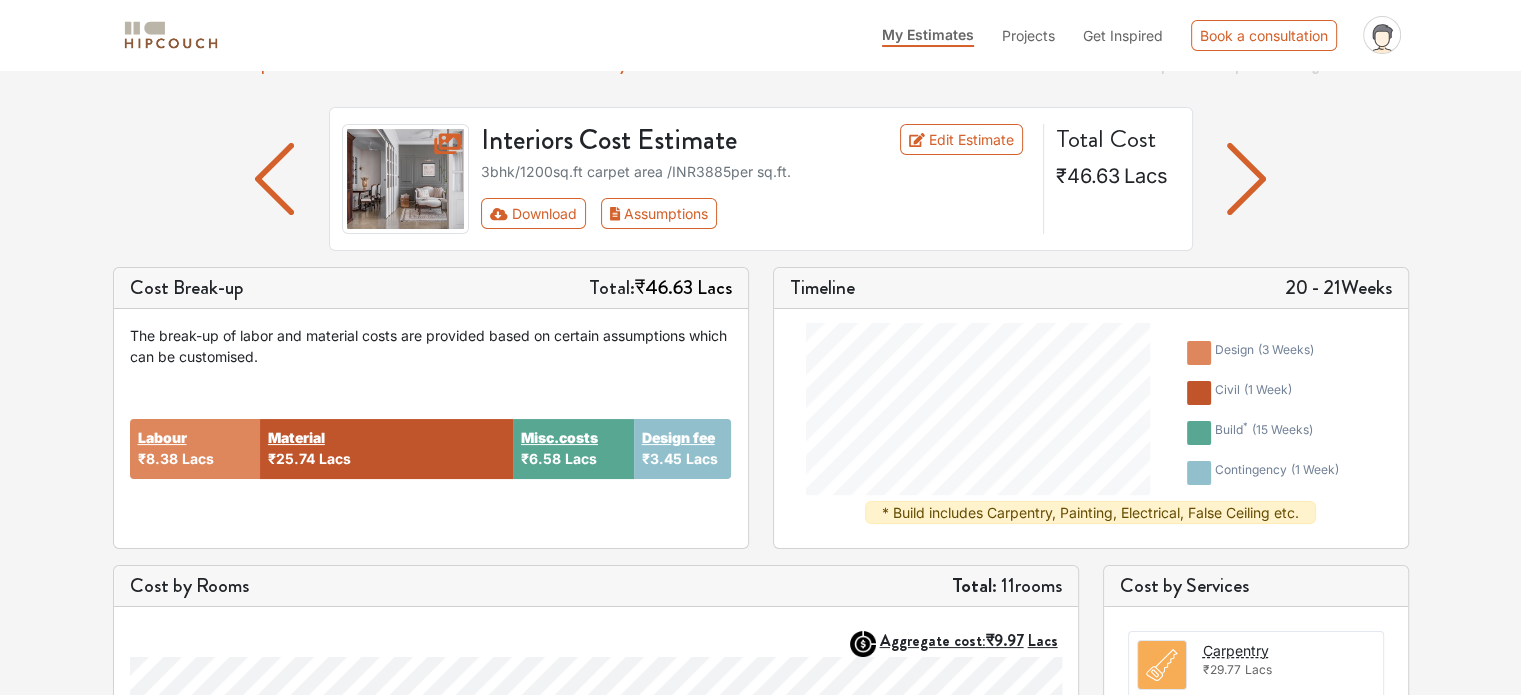 click on "contingency ( 1   week )" at bounding box center (1263, 473) 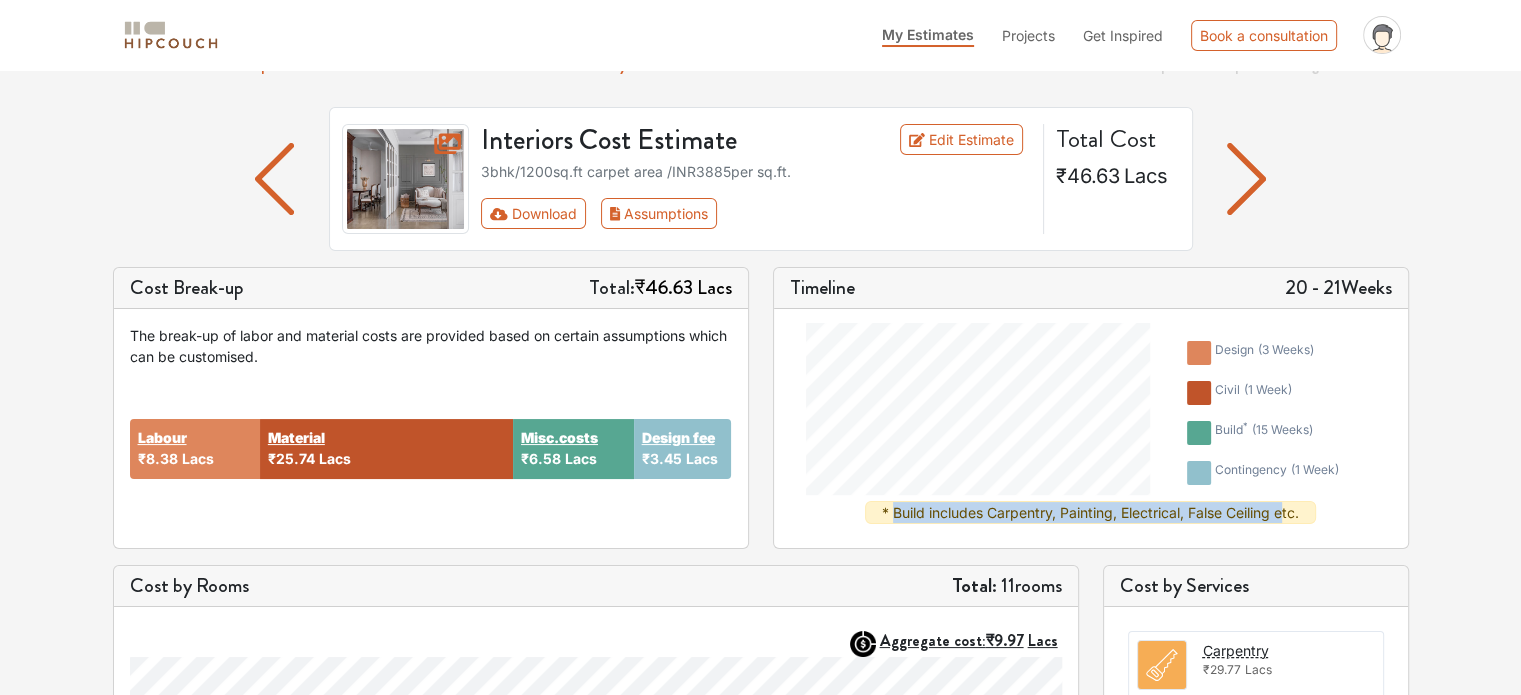 drag, startPoint x: 891, startPoint y: 511, endPoint x: 1284, endPoint y: 514, distance: 393.01144 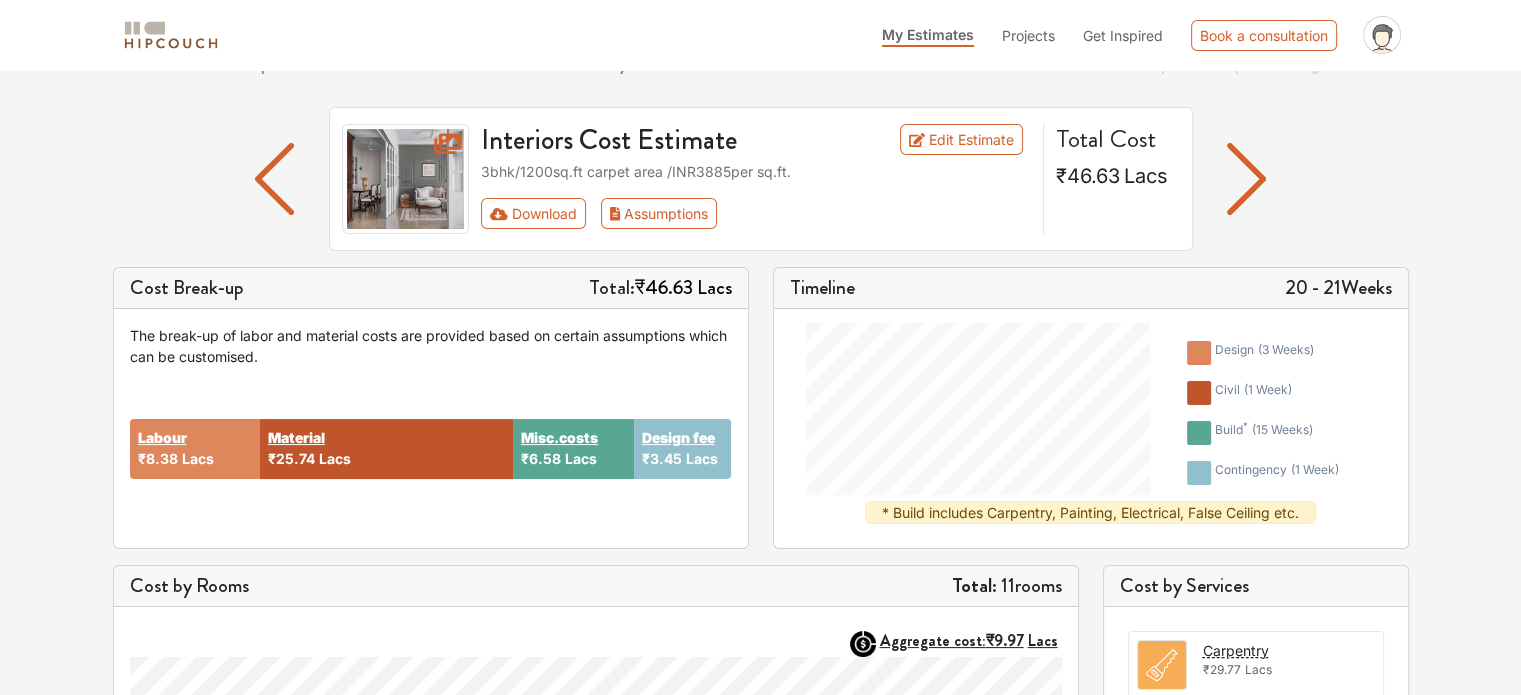 click on "* Build includes Carpentry, Painting, Electrical, False Ceiling etc." at bounding box center (1090, 512) 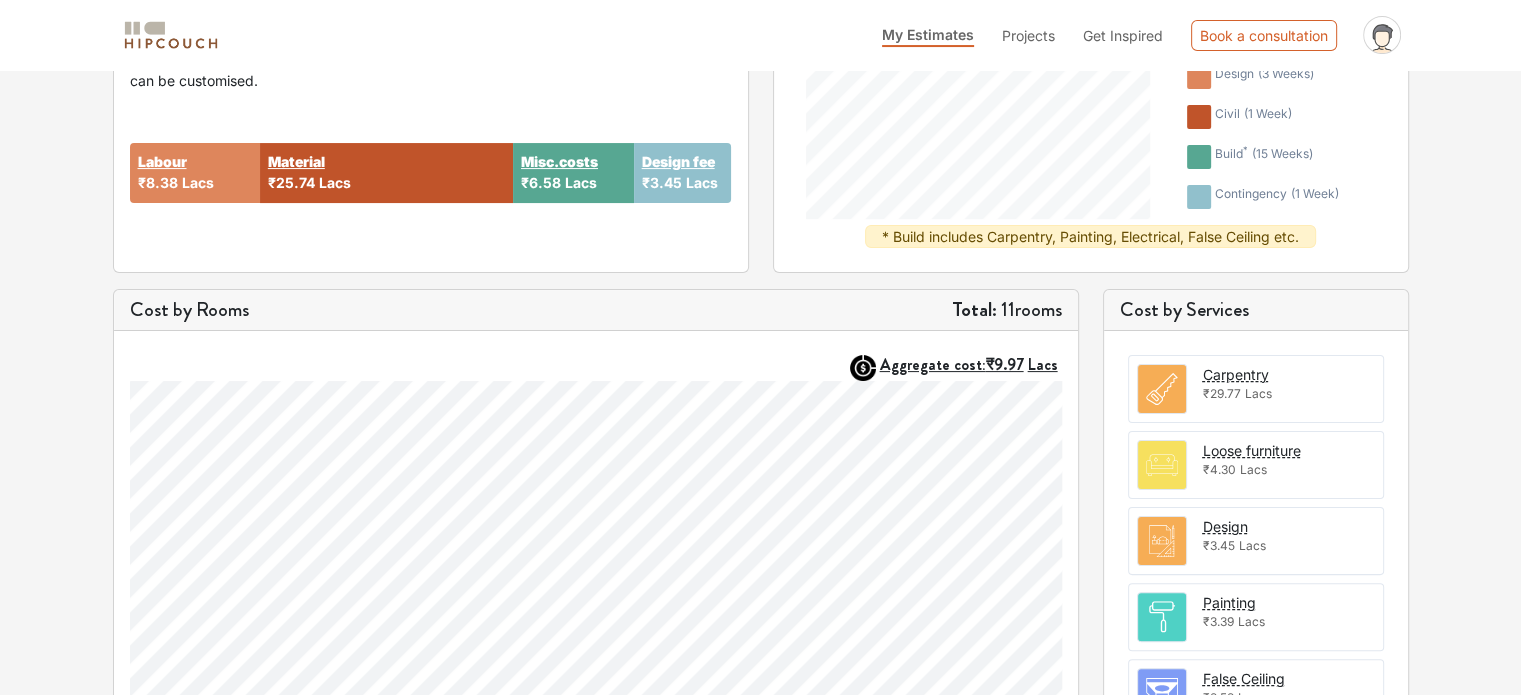 scroll, scrollTop: 384, scrollLeft: 0, axis: vertical 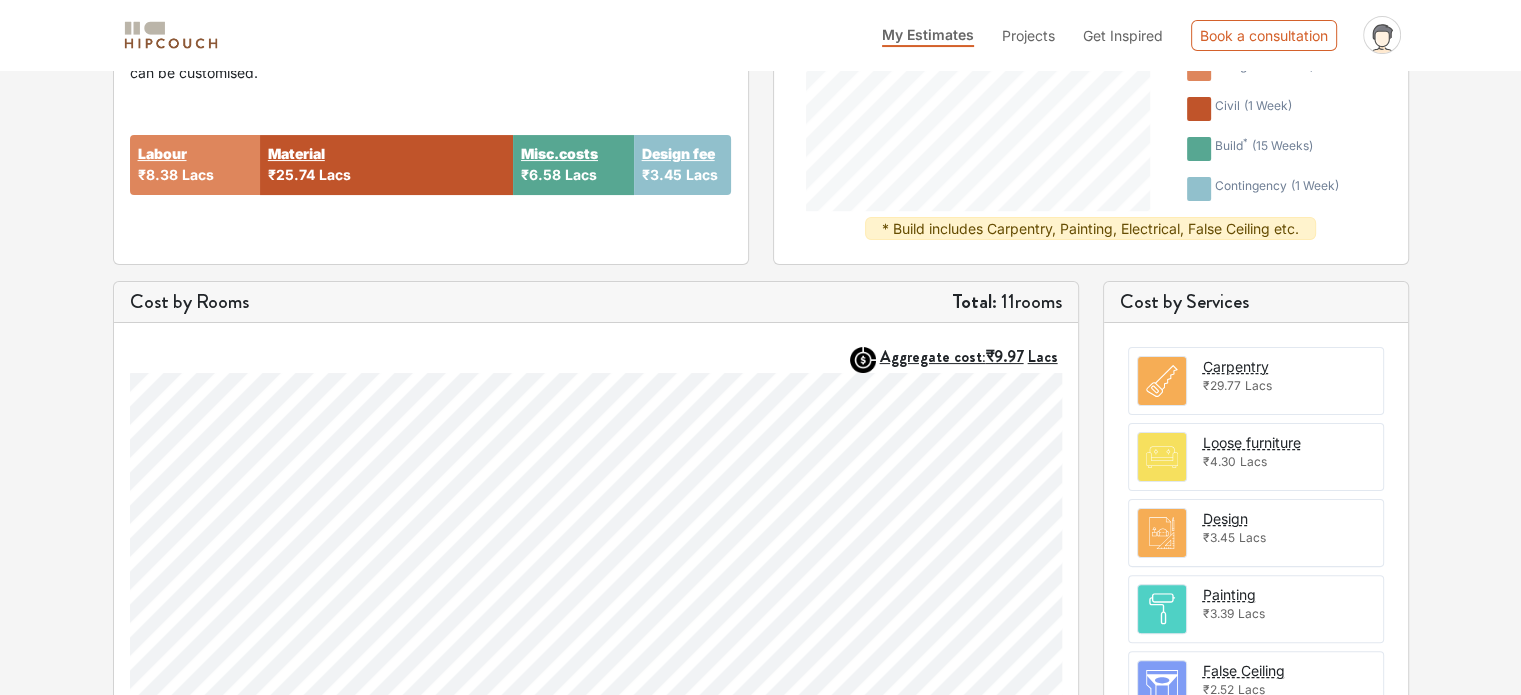 click on "Total:   11  rooms" at bounding box center (1007, 302) 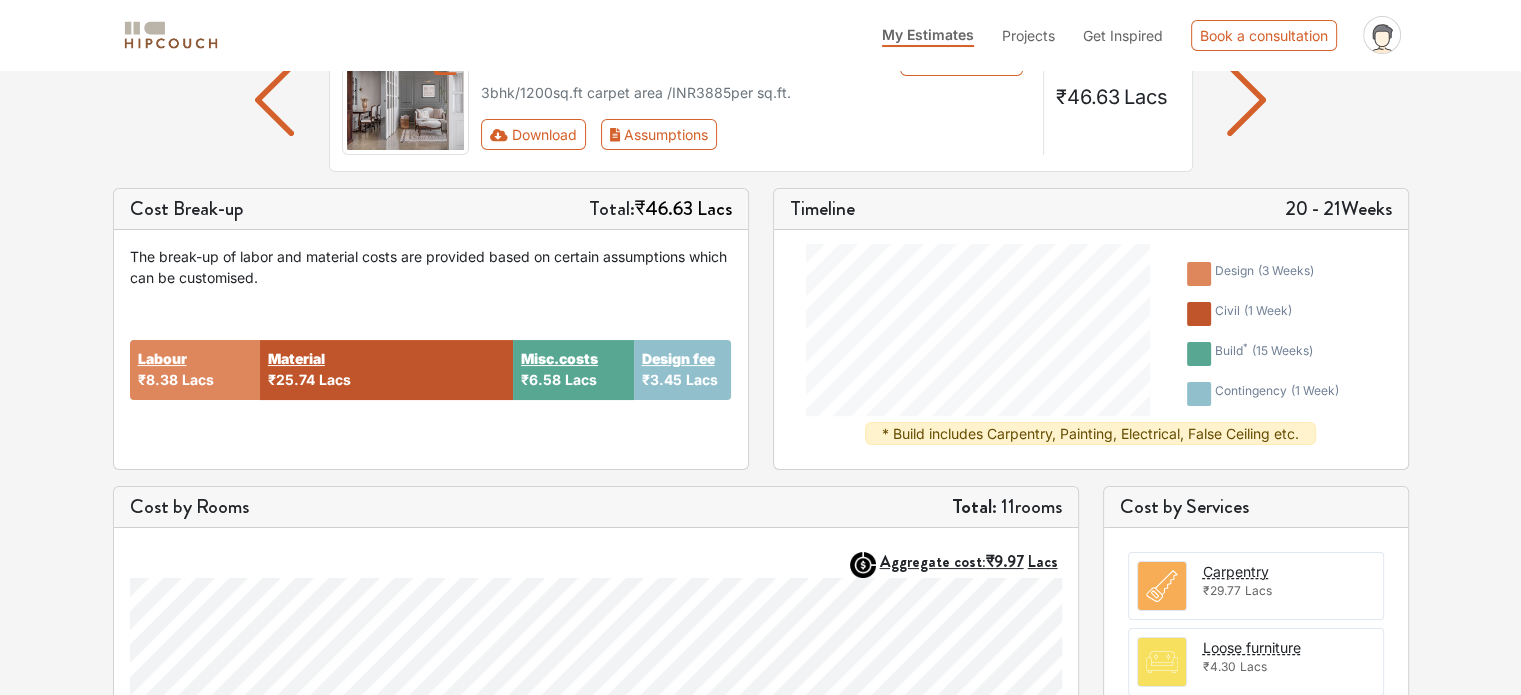 scroll, scrollTop: 184, scrollLeft: 0, axis: vertical 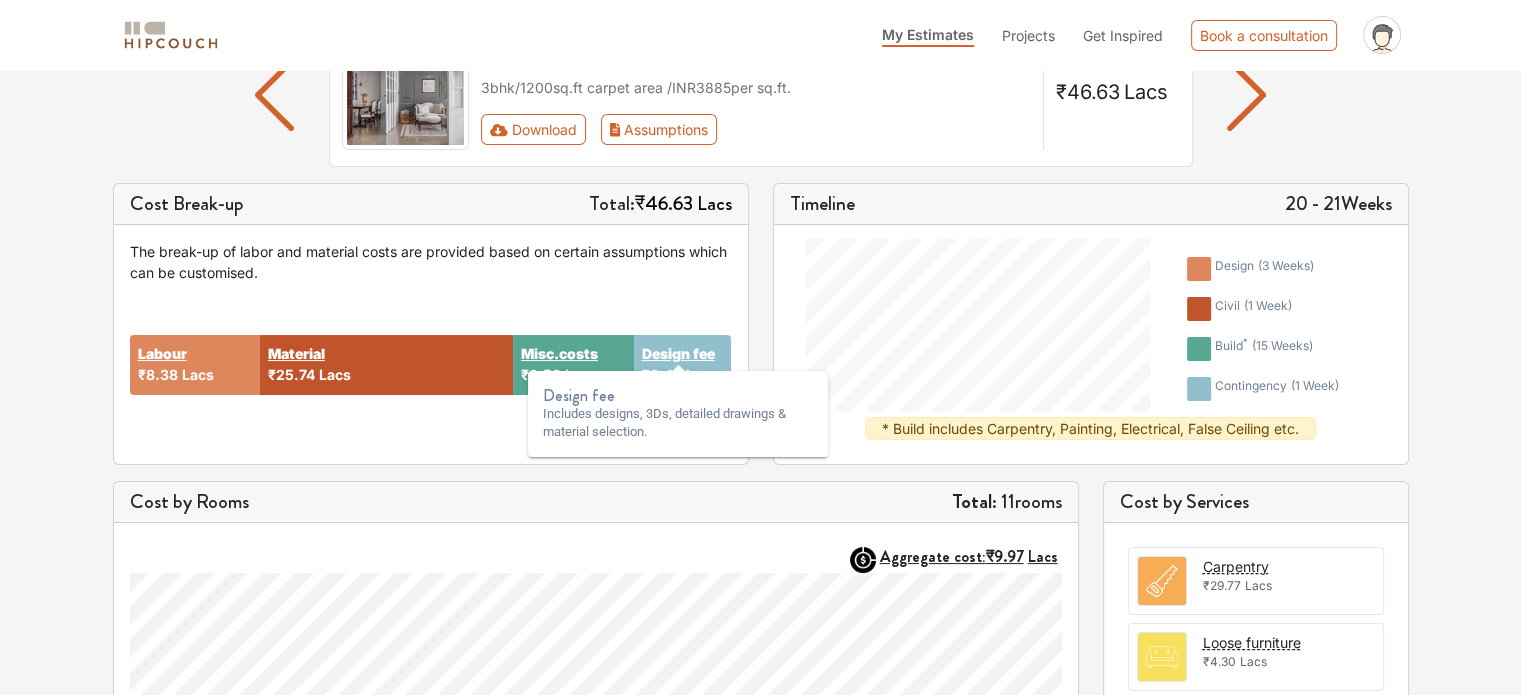 click on "Design fee" at bounding box center (678, 353) 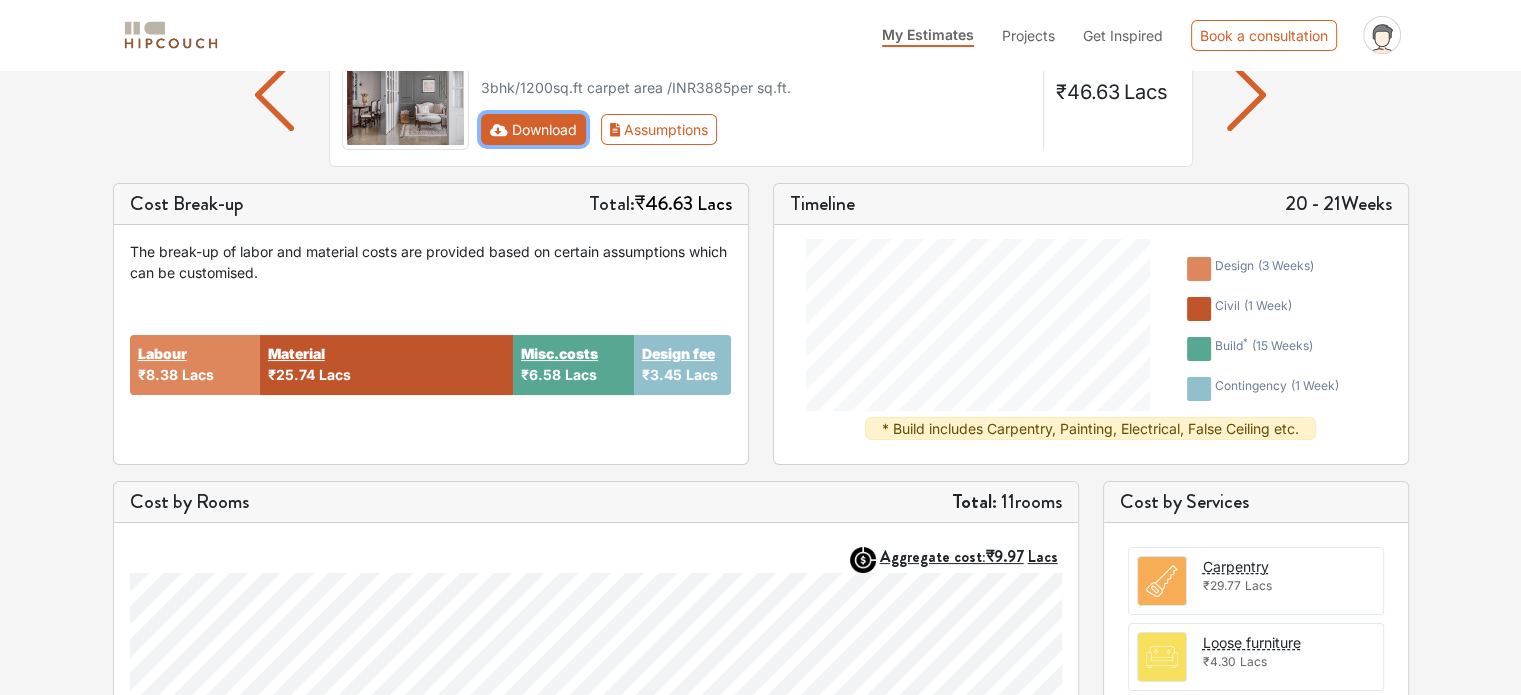 click on "Download" at bounding box center [533, 129] 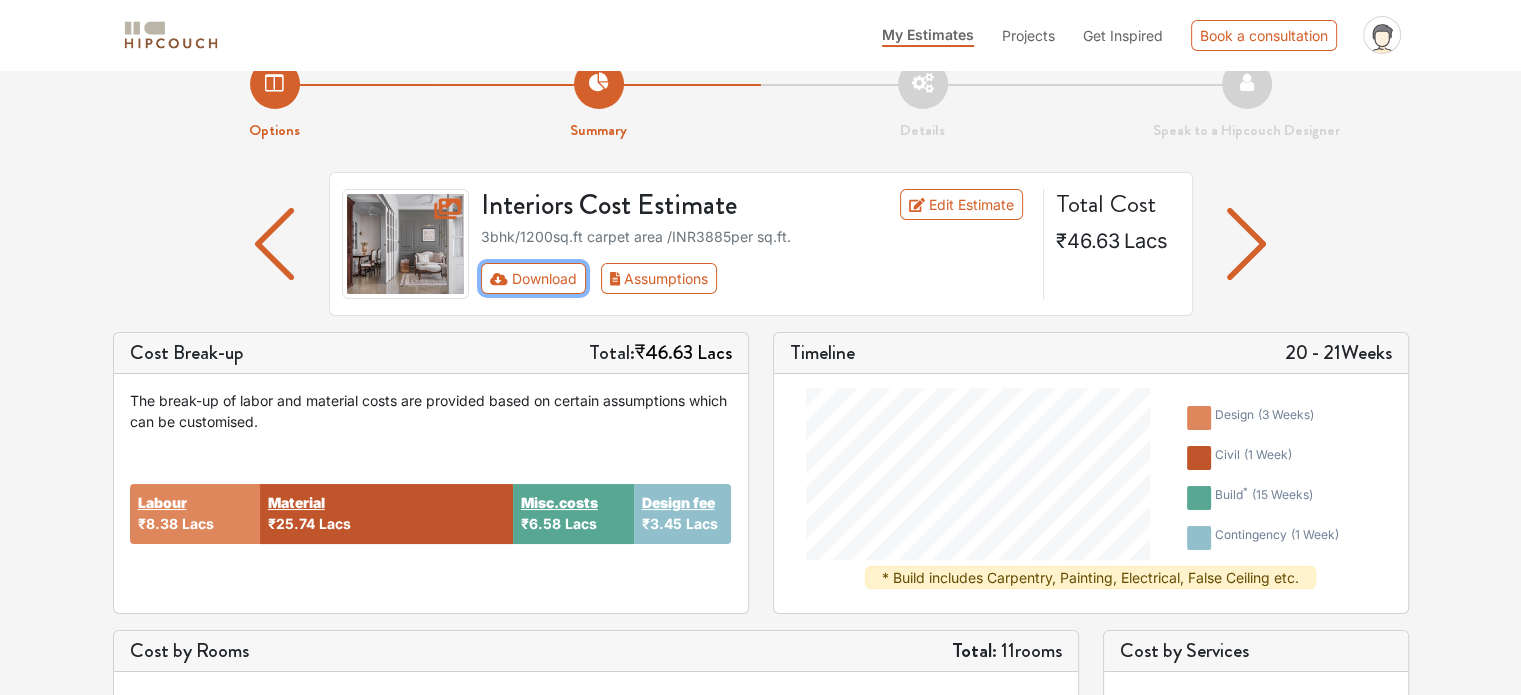 scroll, scrollTop: 0, scrollLeft: 0, axis: both 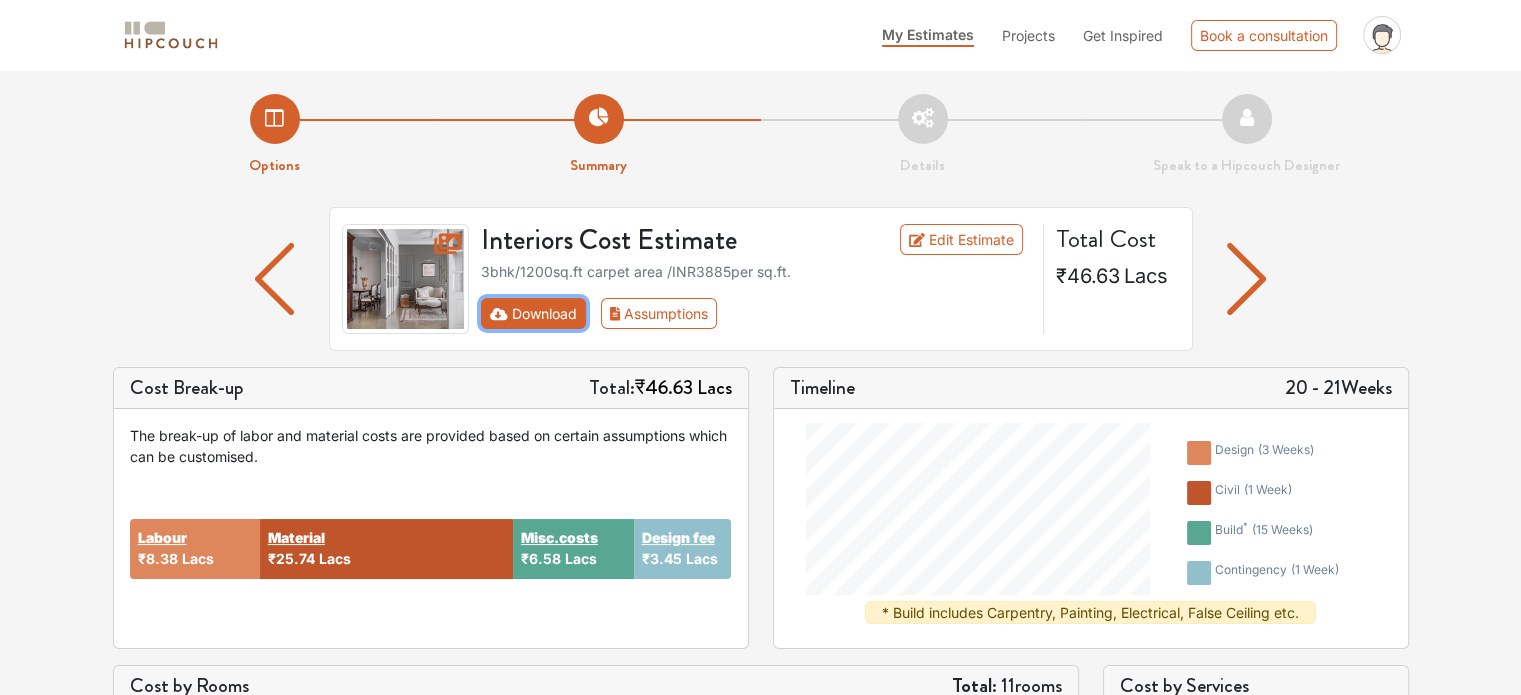 click on "Download" at bounding box center (533, 313) 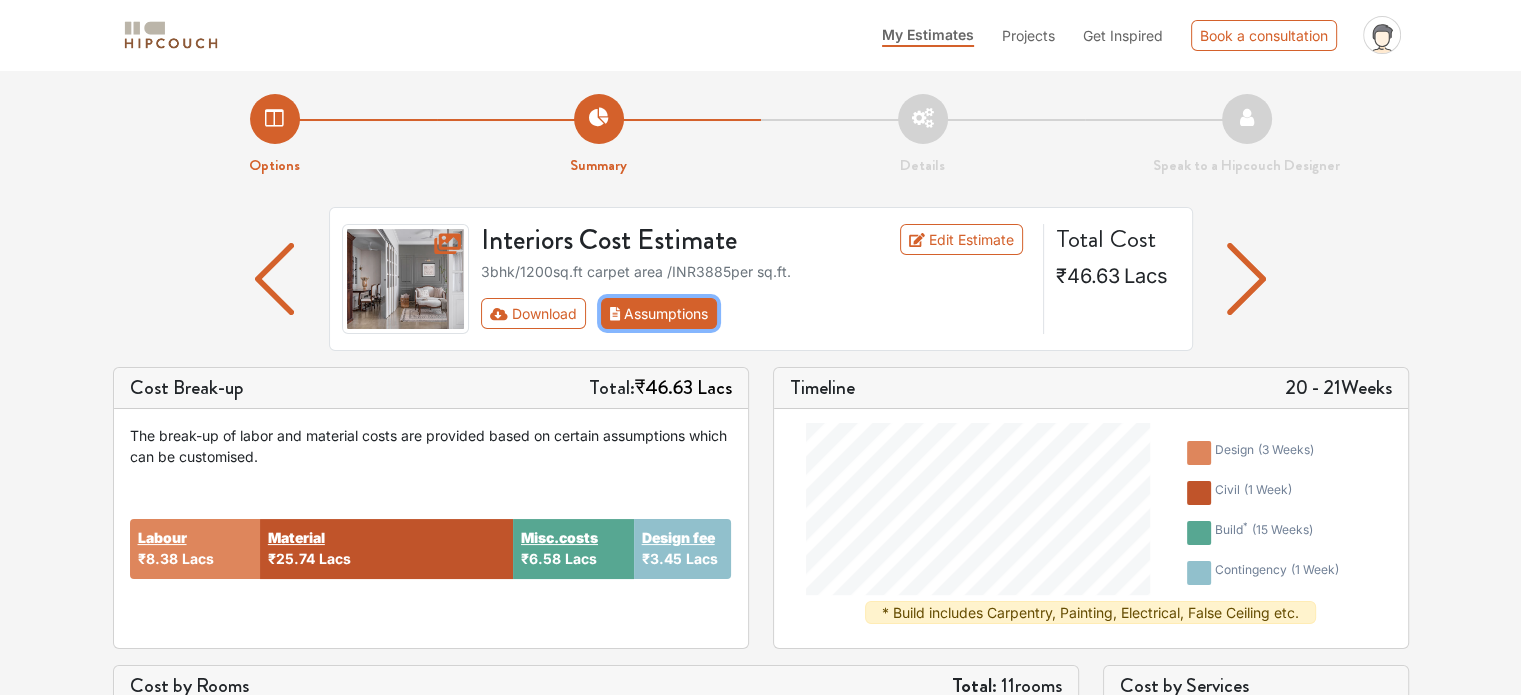 click on "Assumptions" at bounding box center (659, 313) 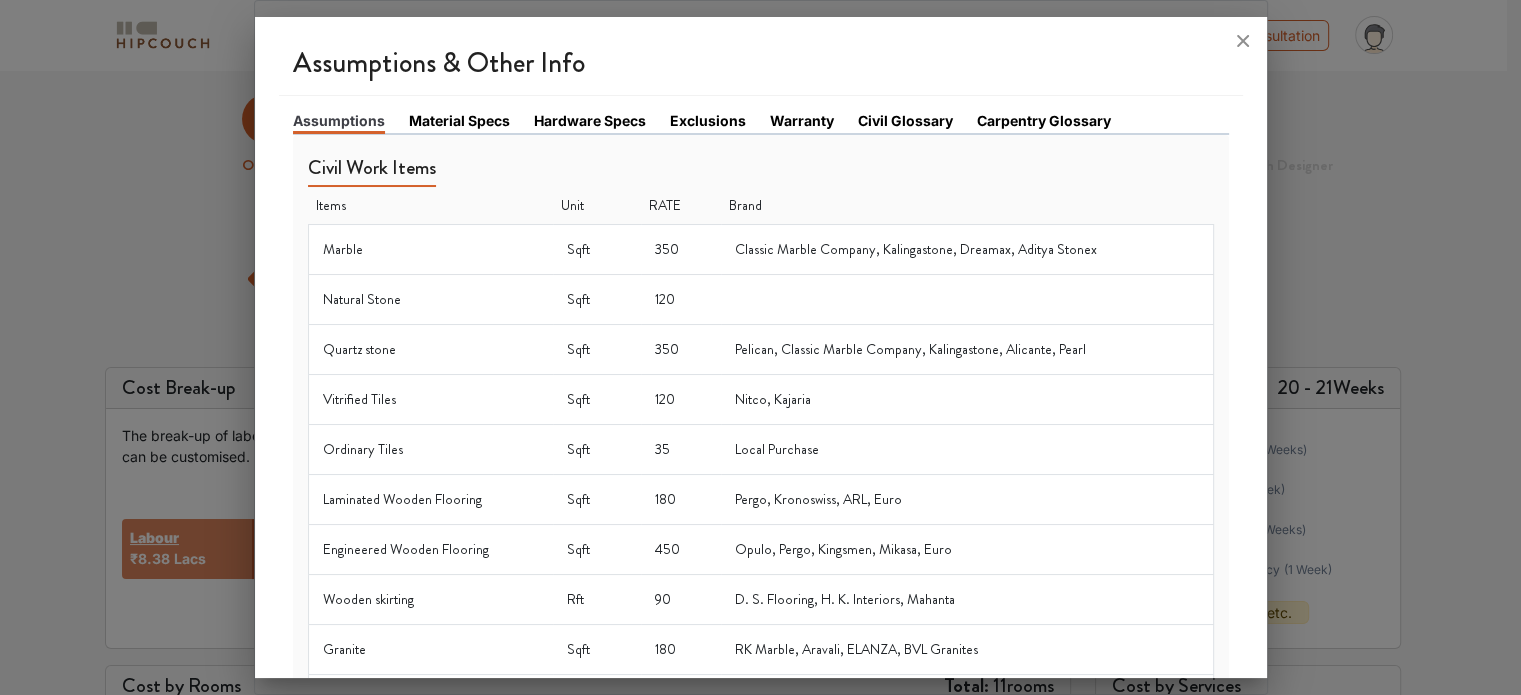 click at bounding box center (760, 347) 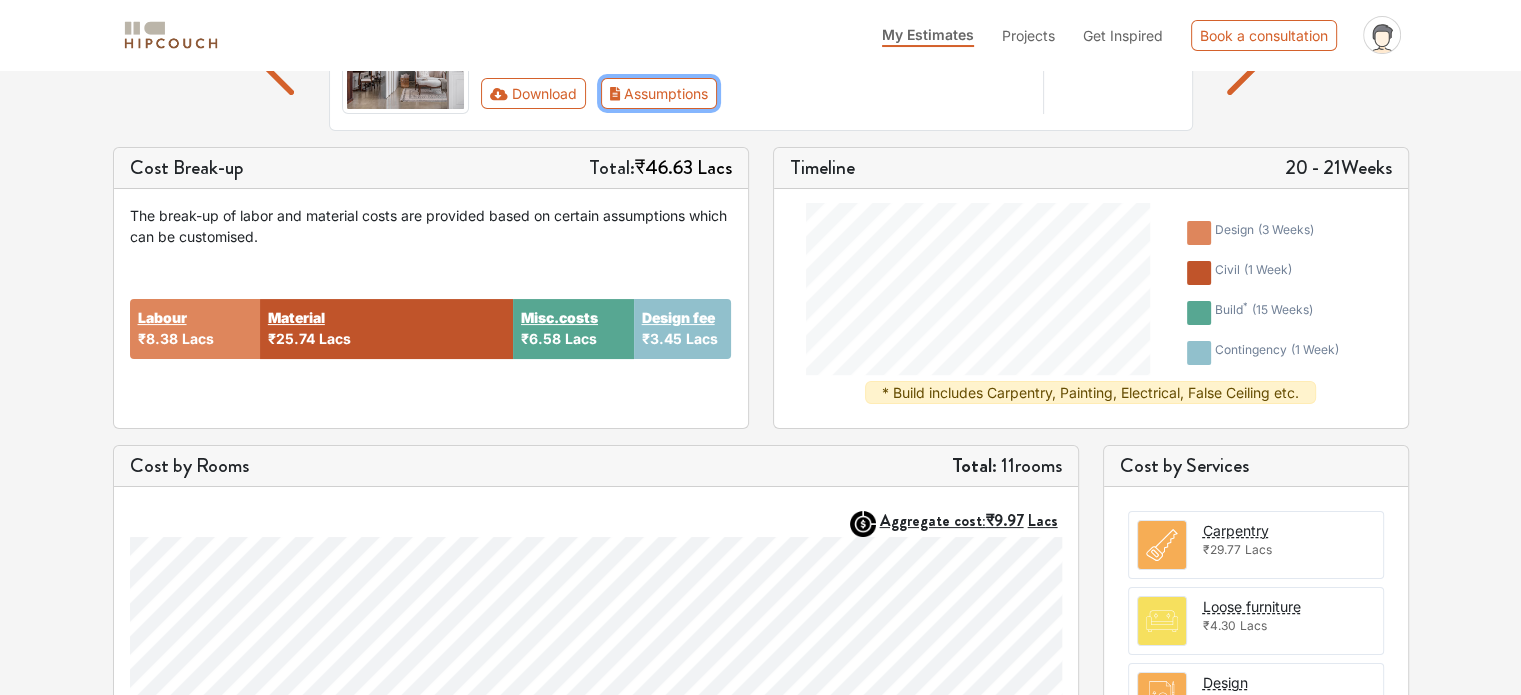 scroll, scrollTop: 100, scrollLeft: 0, axis: vertical 